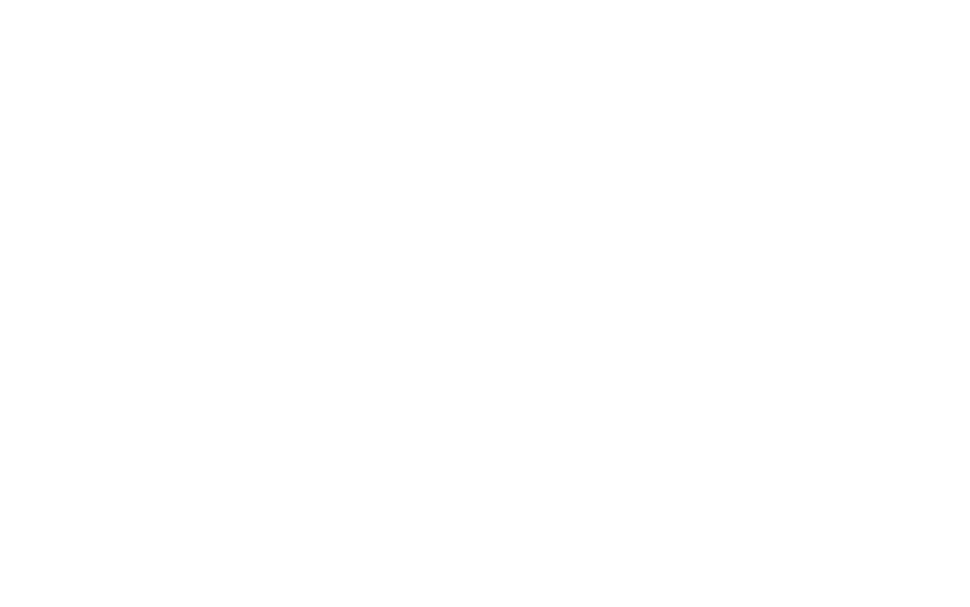 scroll, scrollTop: 0, scrollLeft: 0, axis: both 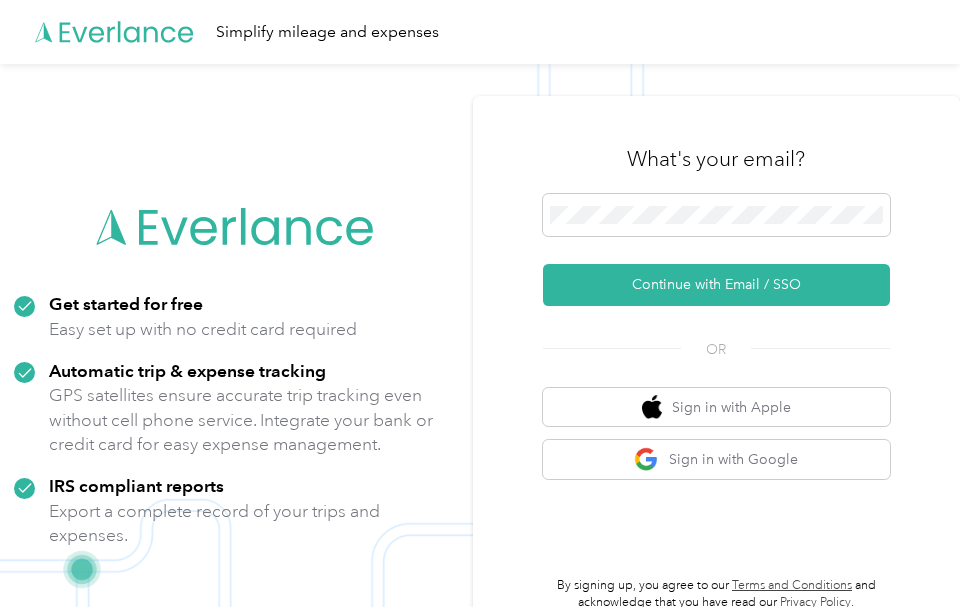 click on "What's your email? Continue with Email / SSO OR Sign in with Apple Sign in with Google By signing up, you agree to our   Terms and Conditions   and acknowledge that you have read our   Privacy Policy ." at bounding box center (716, 368) 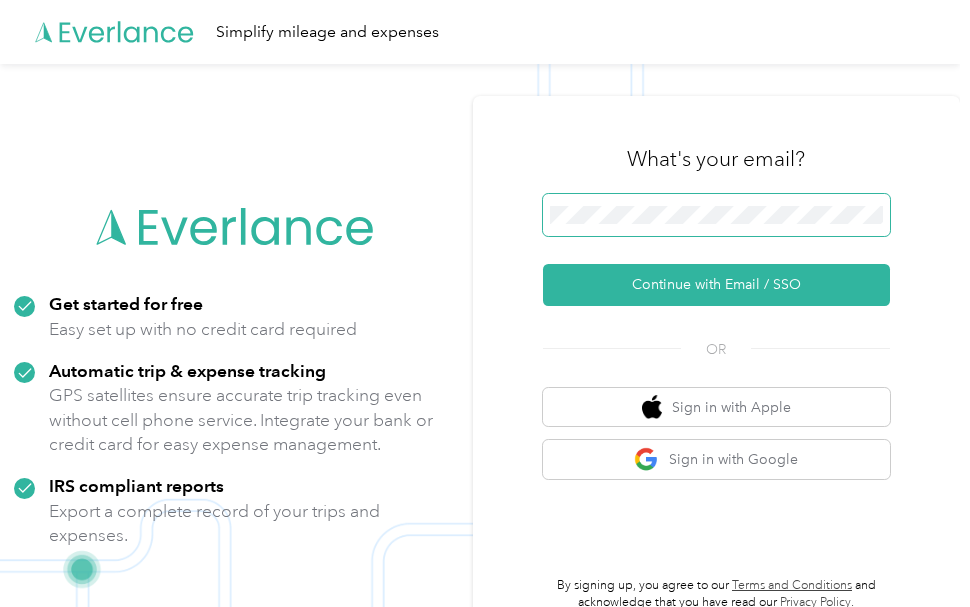 click at bounding box center (716, 215) 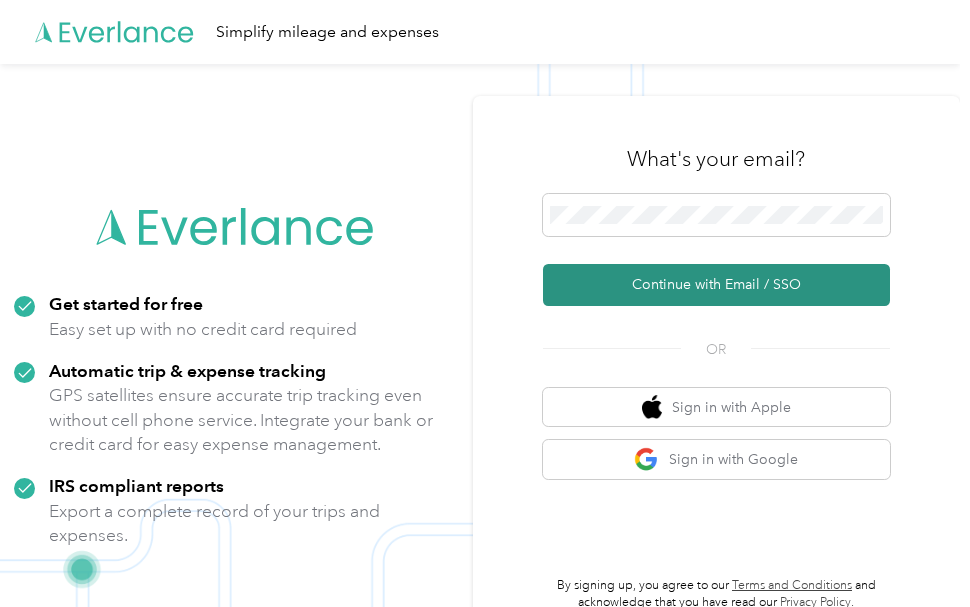 click on "Continue with Email / SSO" at bounding box center [716, 285] 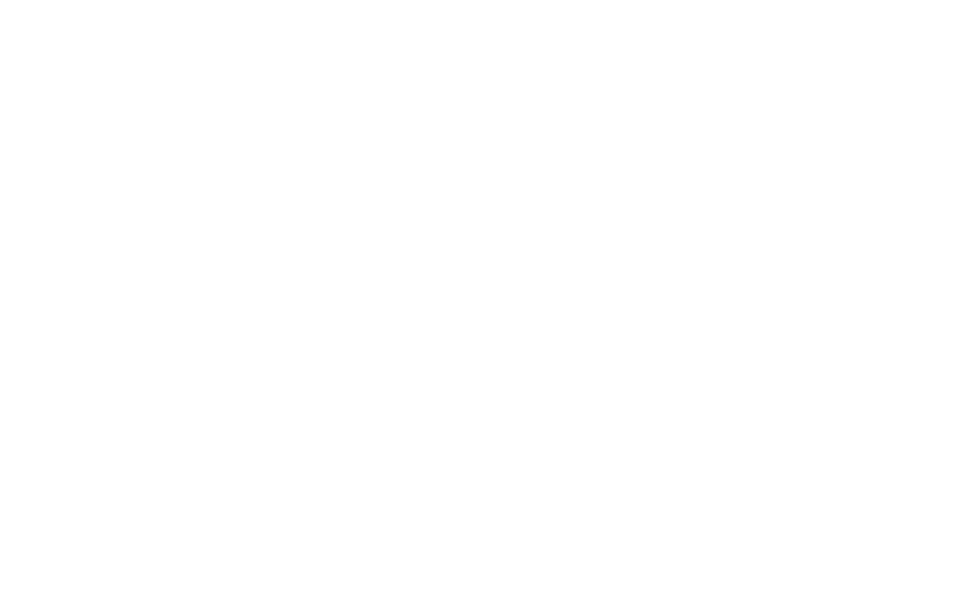 scroll, scrollTop: 0, scrollLeft: 0, axis: both 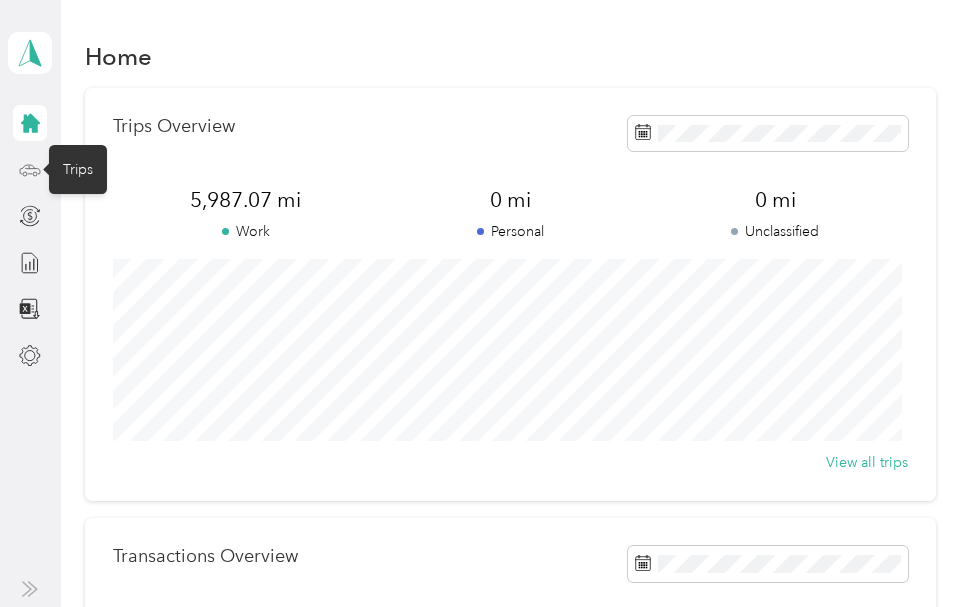 click 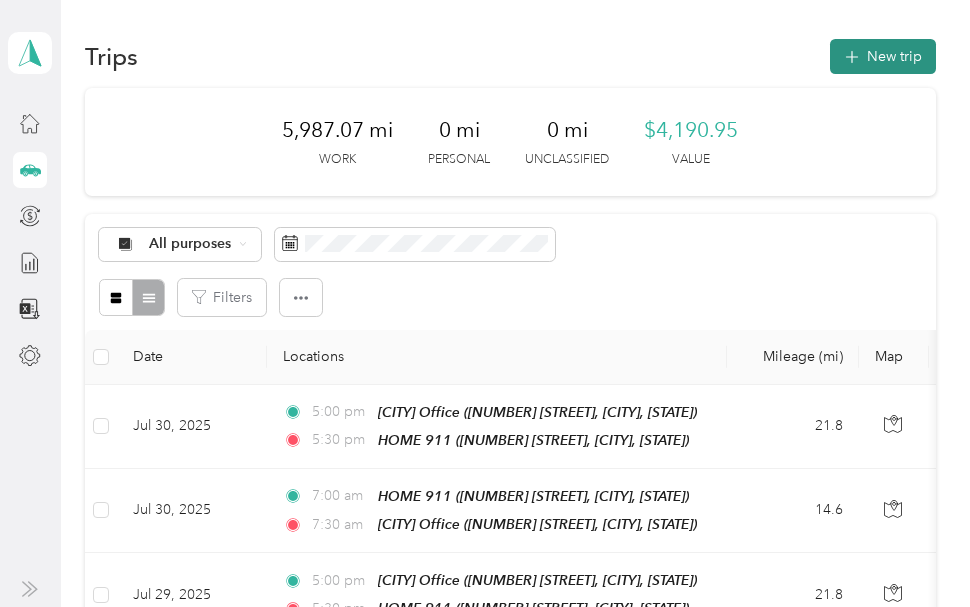 click on "New trip" at bounding box center [883, 56] 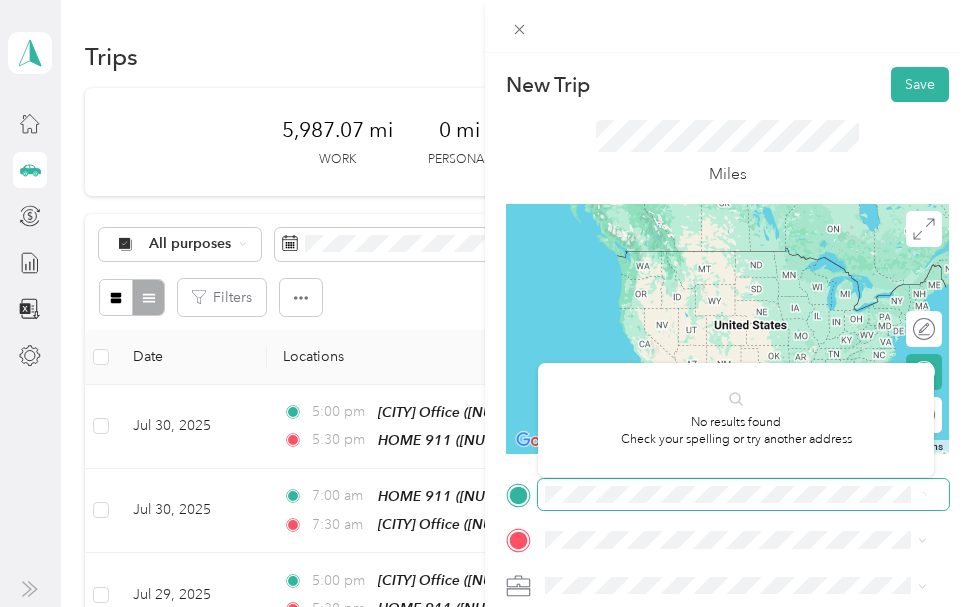 scroll, scrollTop: 0, scrollLeft: 78, axis: horizontal 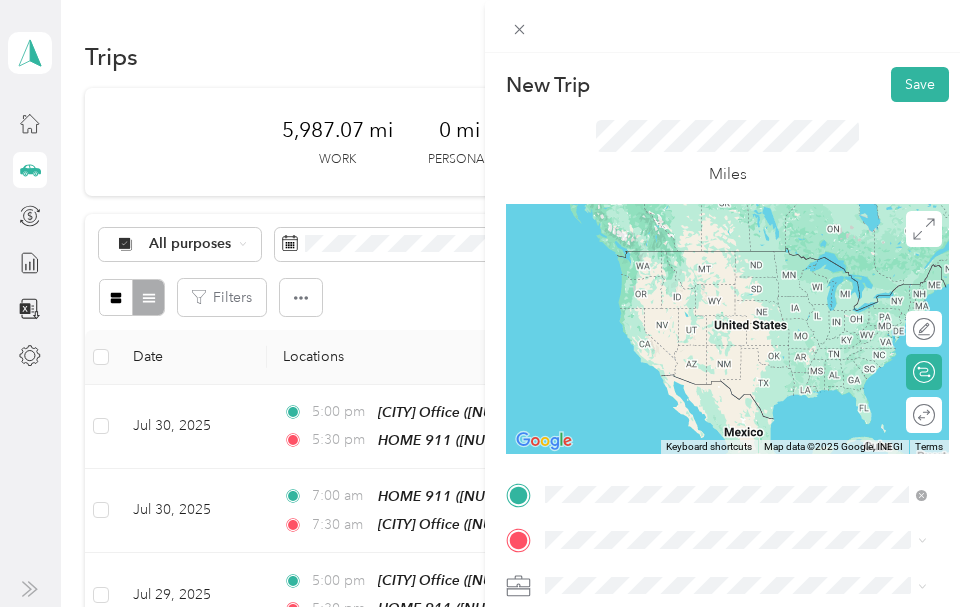 click on "[CITY]
[STATE], United States" at bounding box center [652, 392] 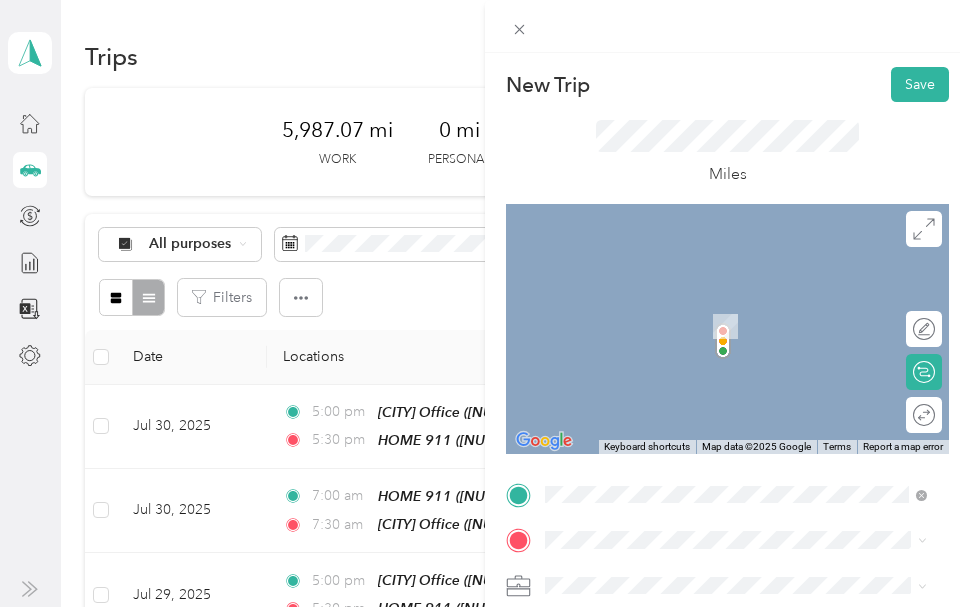 click on "[CITY]
[STATE], United States" at bounding box center [652, 336] 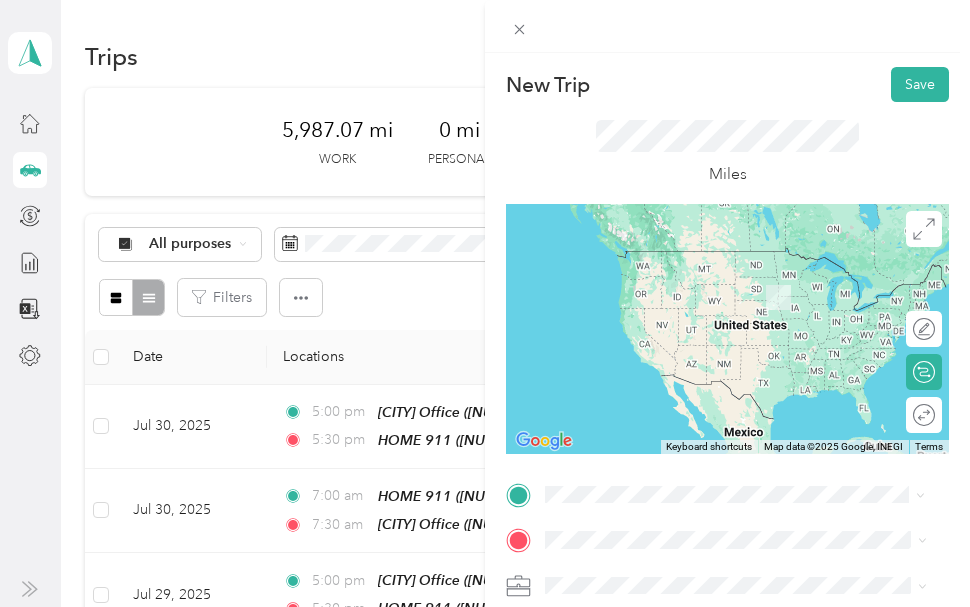 click on "HOME 911 [NUMBER] [STREET], [POSTAL_CODE], [CITY], [STATE], United States" at bounding box center (752, 371) 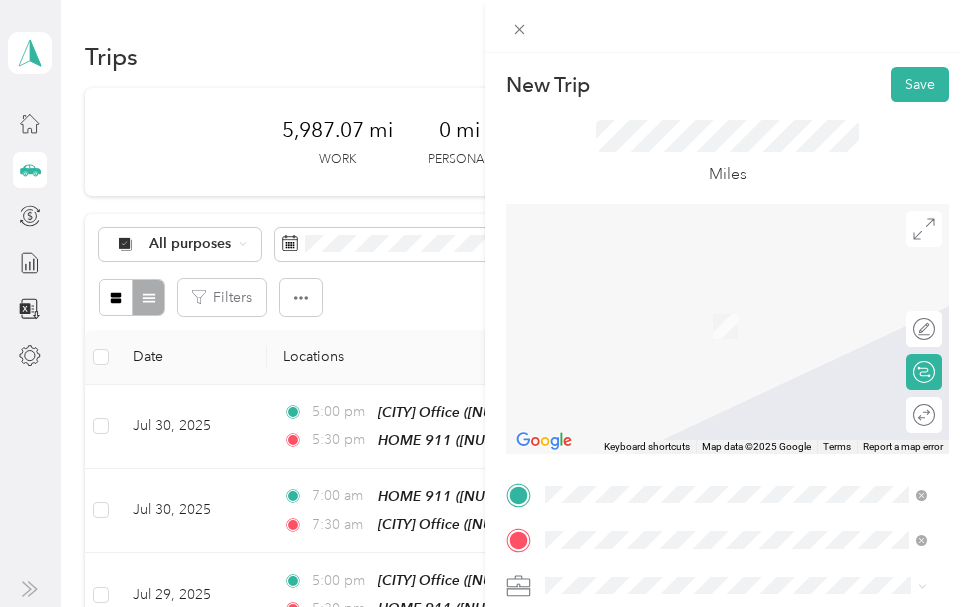 click on "TEAM [CITY] Office [NUMBER] [STREET], [POSTAL_CODE], [CITY], [STATE], United States" at bounding box center [752, 512] 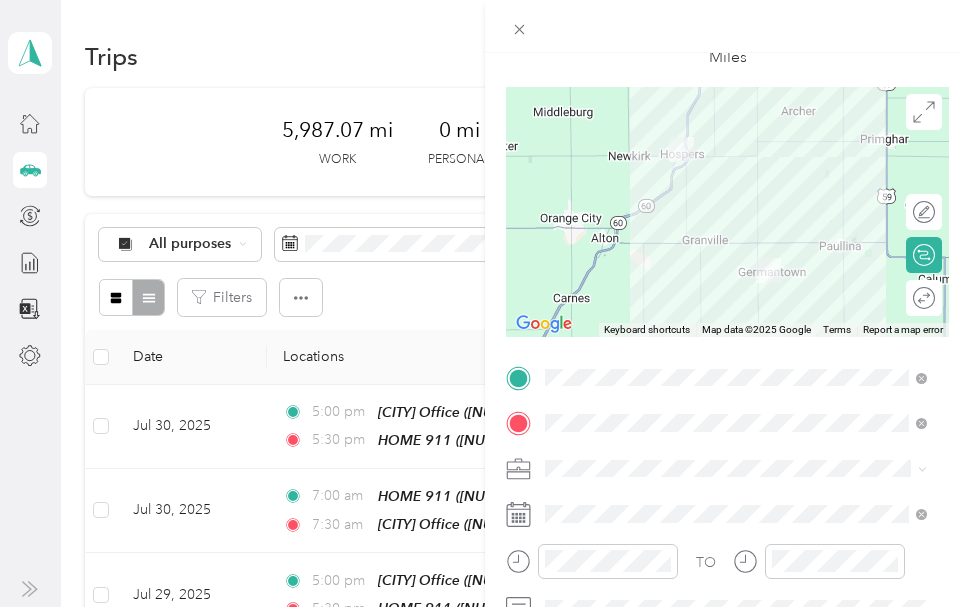 scroll, scrollTop: 200, scrollLeft: 0, axis: vertical 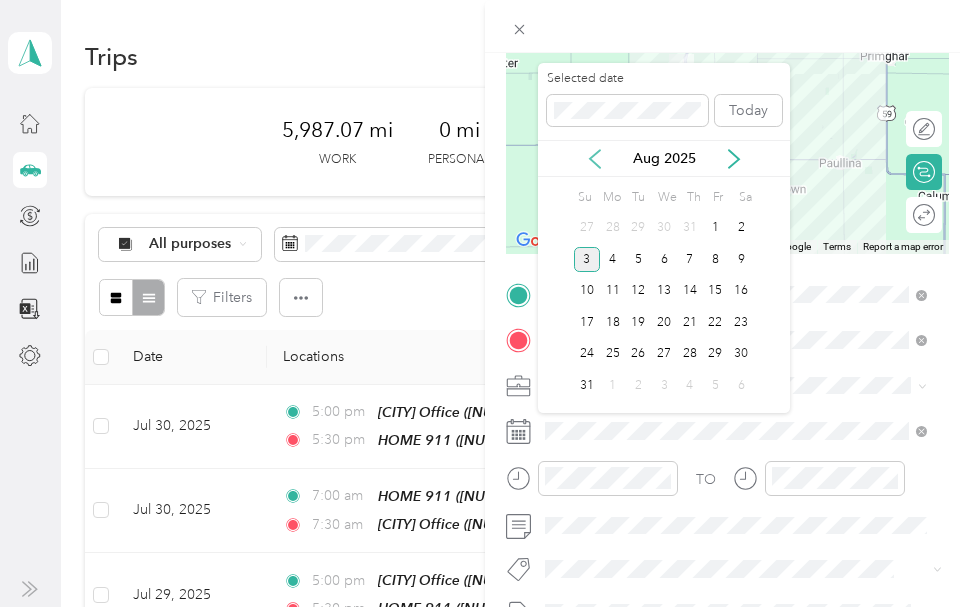 click 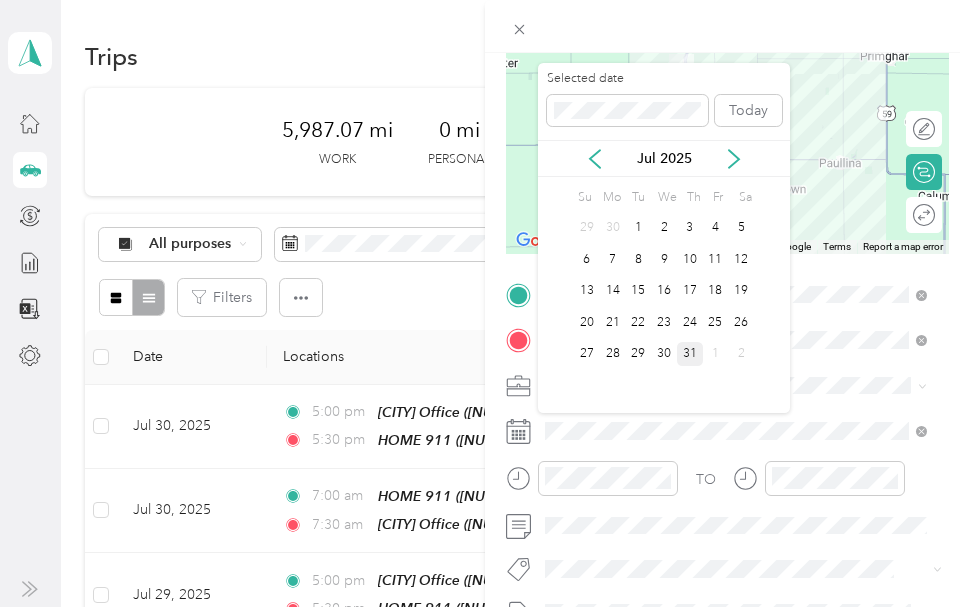 click on "31" at bounding box center [690, 354] 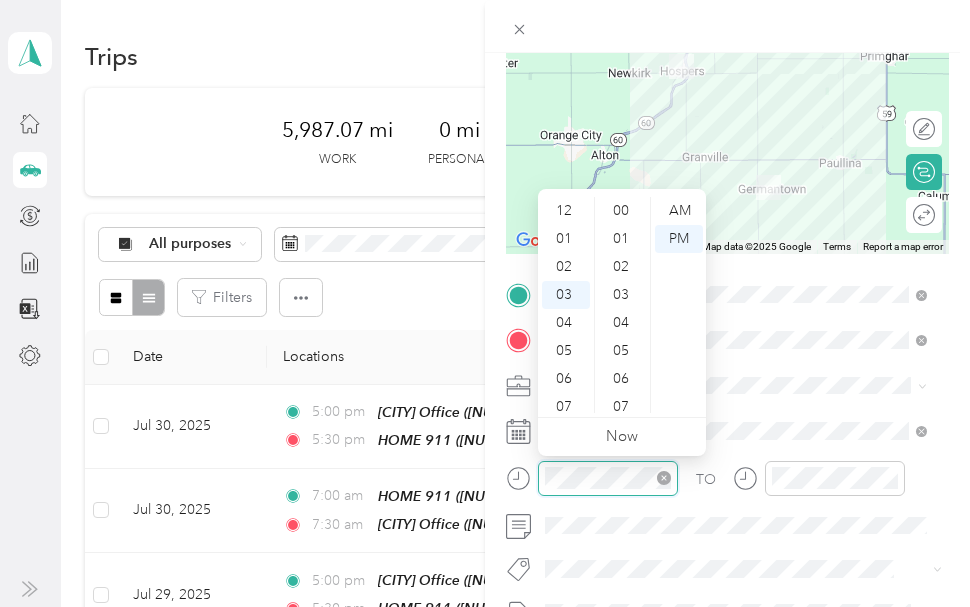 scroll, scrollTop: 84, scrollLeft: 0, axis: vertical 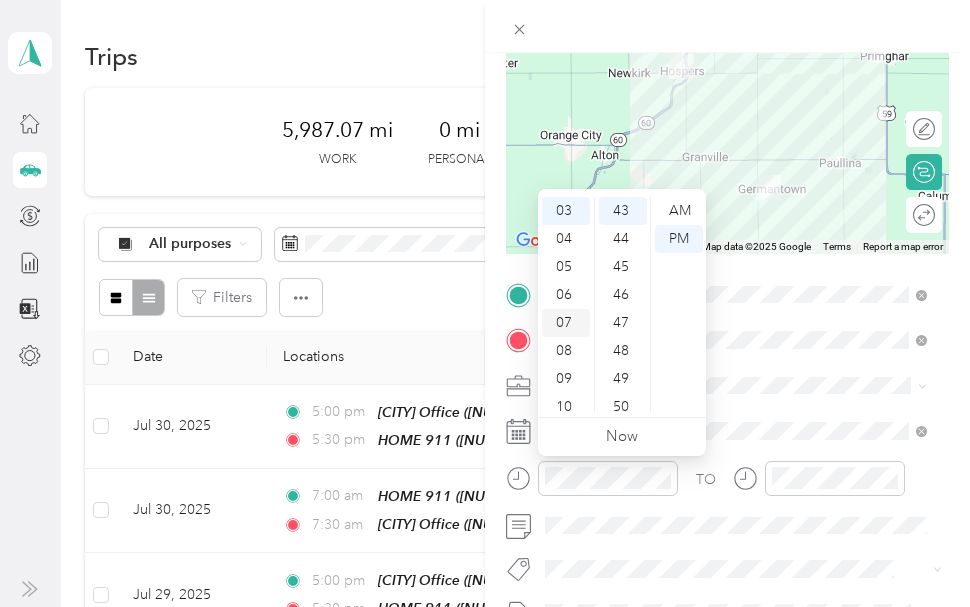 click on "07" at bounding box center (566, 323) 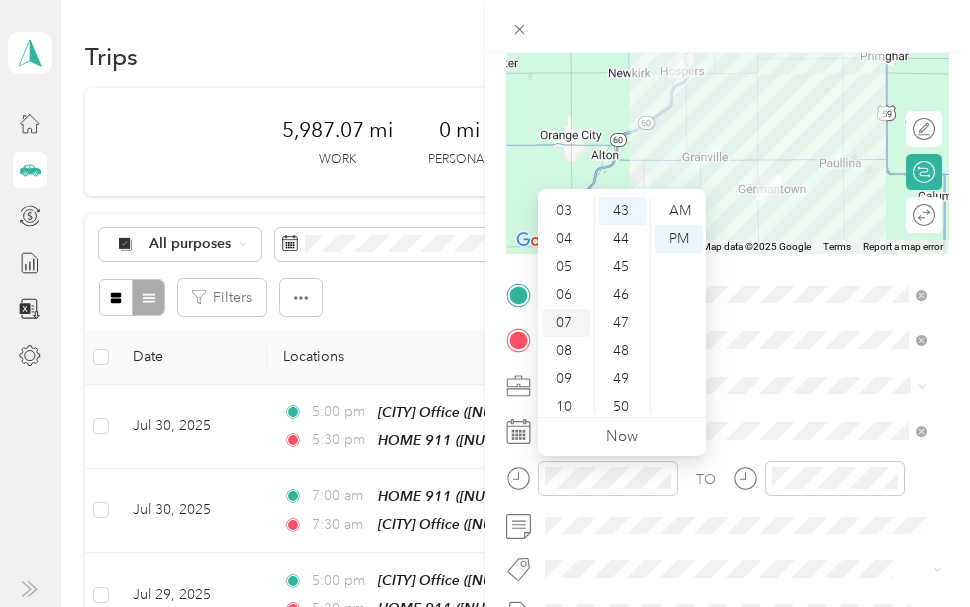 scroll, scrollTop: 120, scrollLeft: 0, axis: vertical 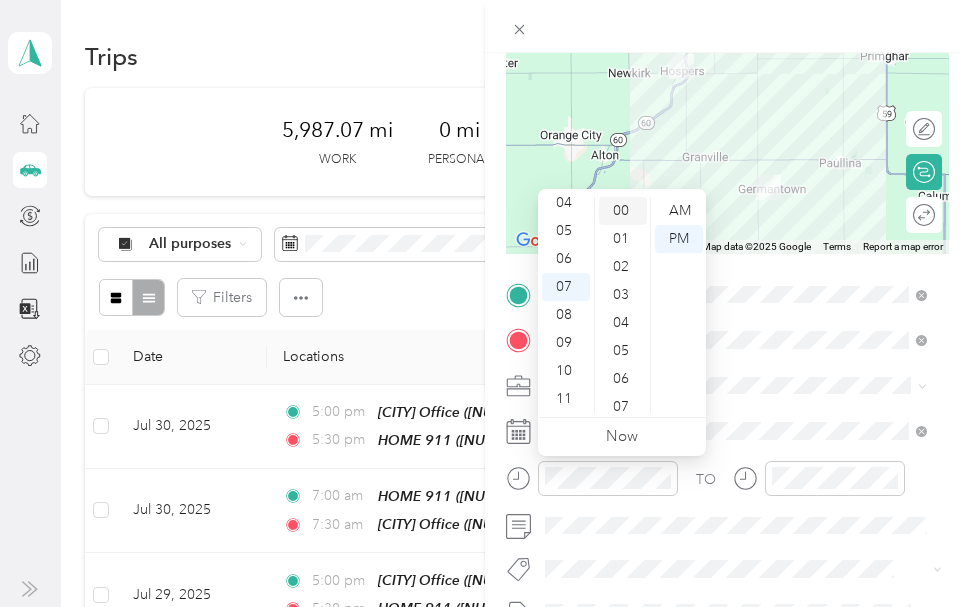 click on "00" at bounding box center (623, 211) 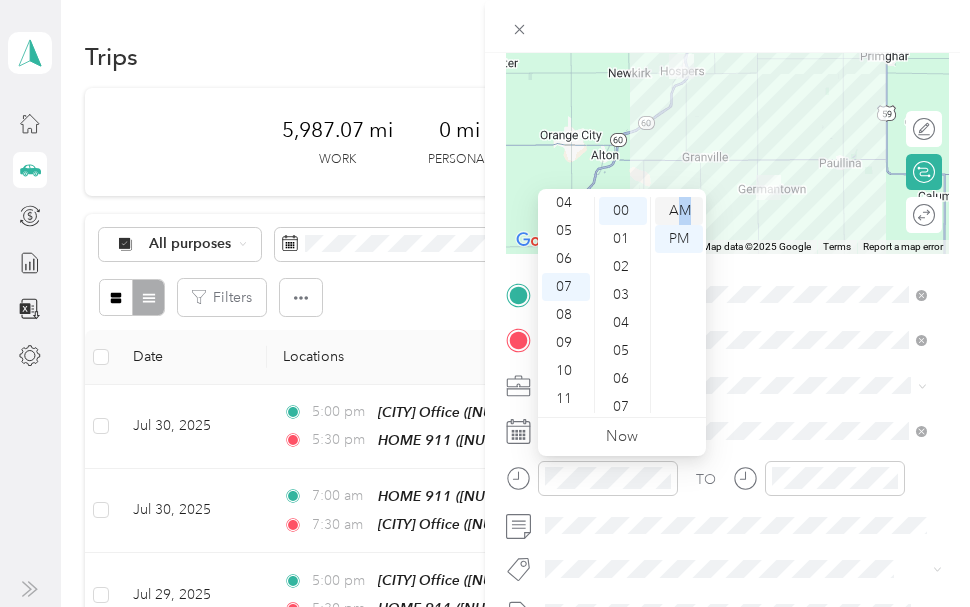 click on "AM" at bounding box center [679, 211] 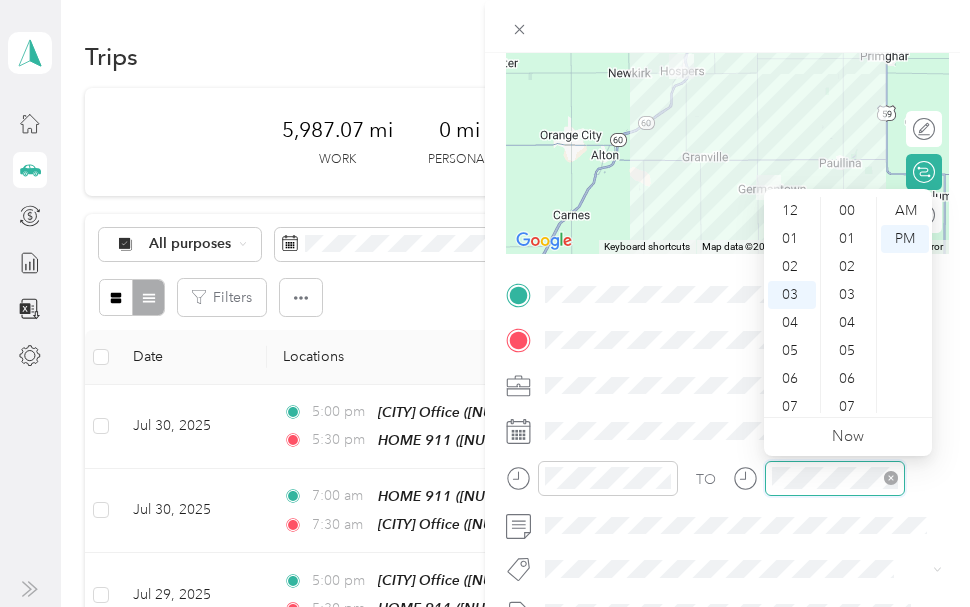 scroll, scrollTop: 84, scrollLeft: 0, axis: vertical 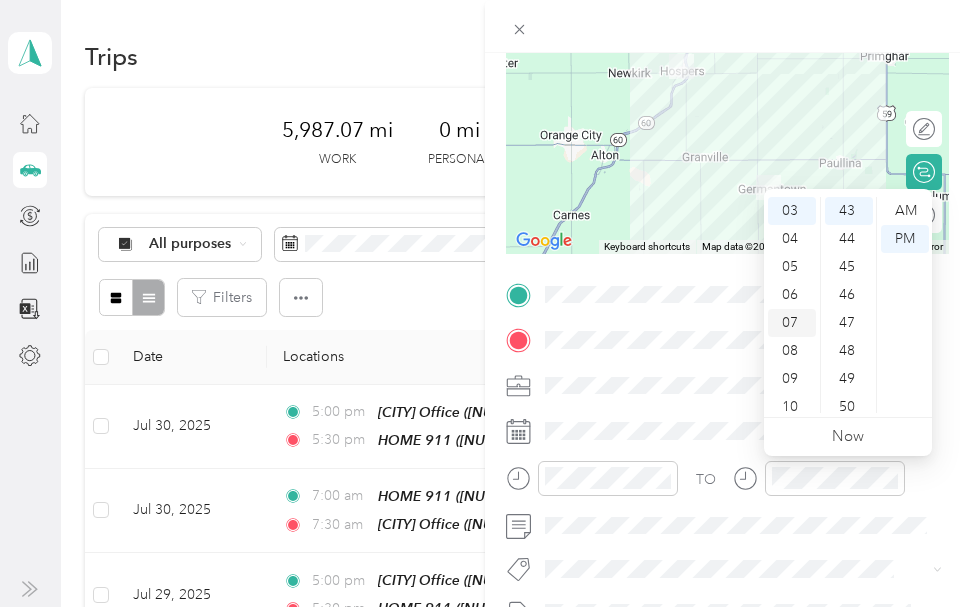 click on "07" at bounding box center (792, 323) 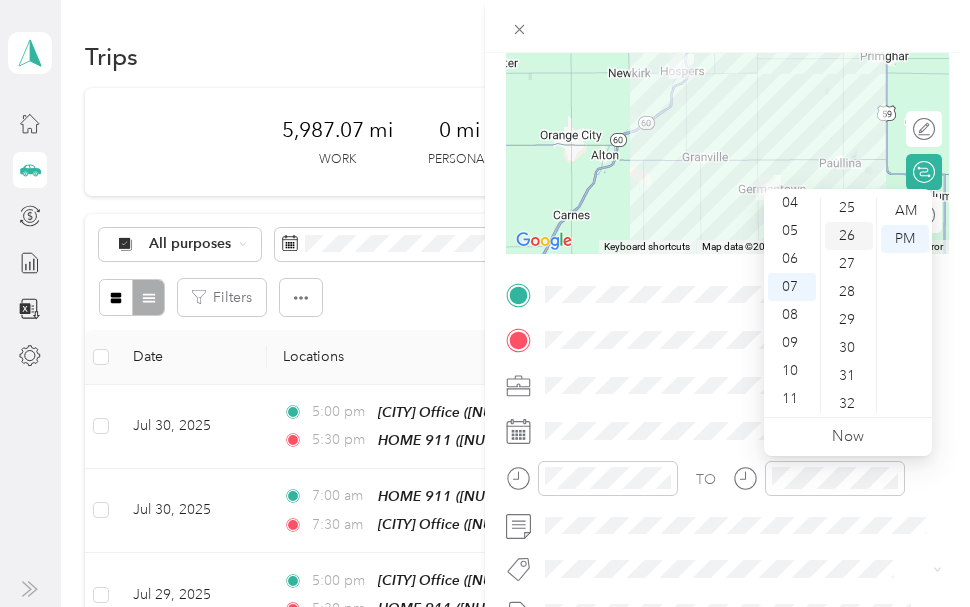 scroll, scrollTop: 704, scrollLeft: 0, axis: vertical 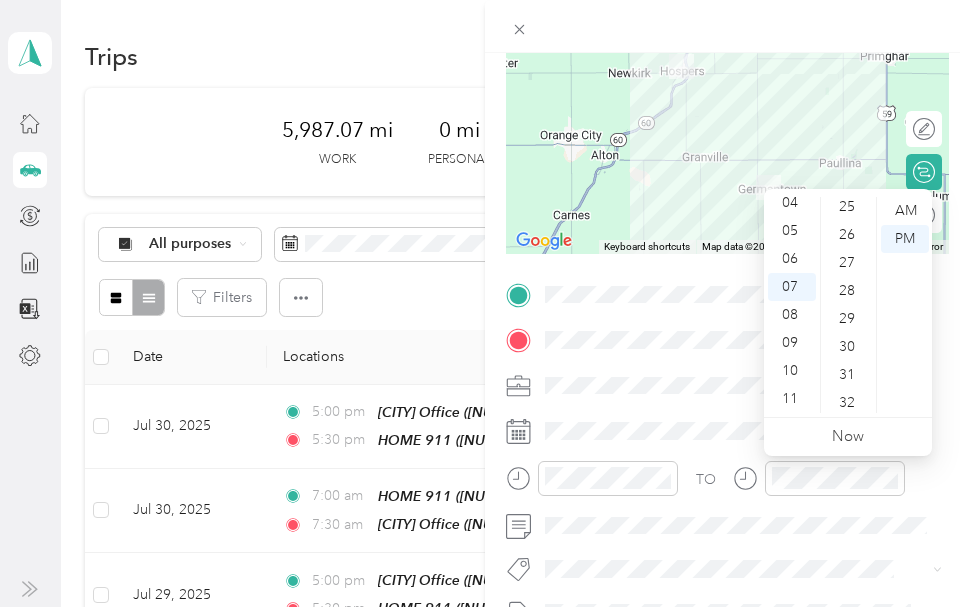 click on "30" at bounding box center (849, 347) 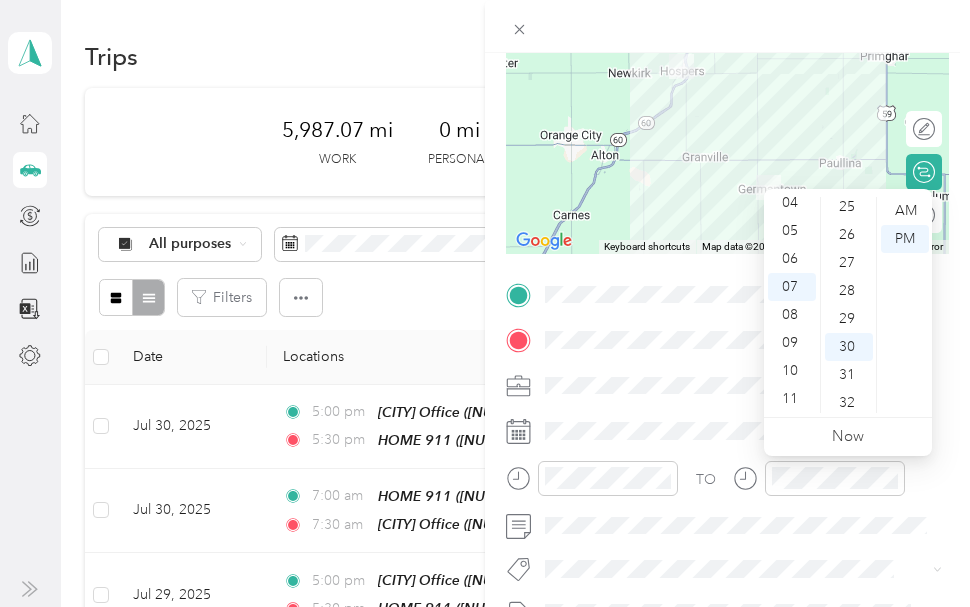 scroll, scrollTop: 840, scrollLeft: 0, axis: vertical 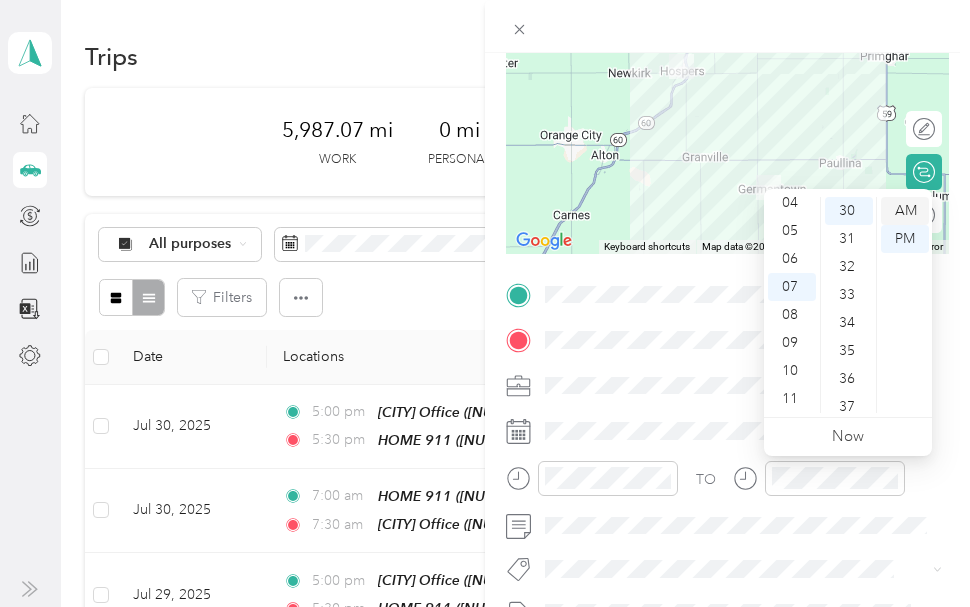 click on "AM" at bounding box center (905, 211) 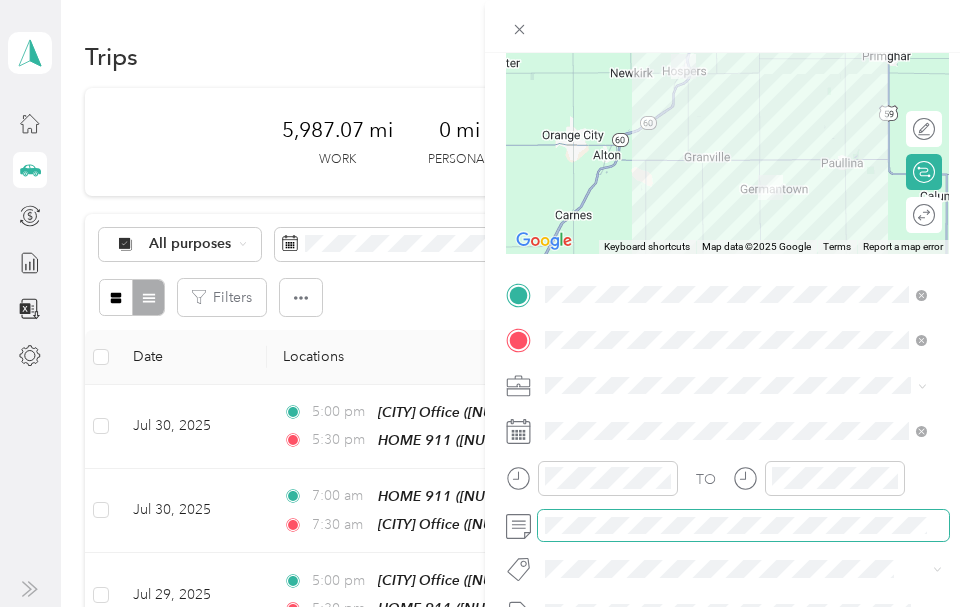 scroll, scrollTop: 0, scrollLeft: 0, axis: both 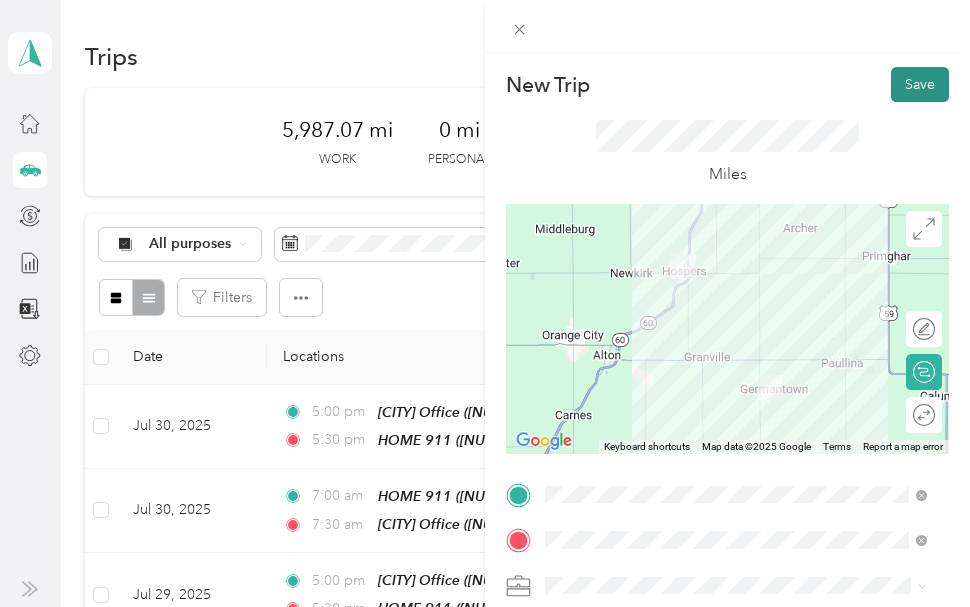 click on "Save" at bounding box center (920, 84) 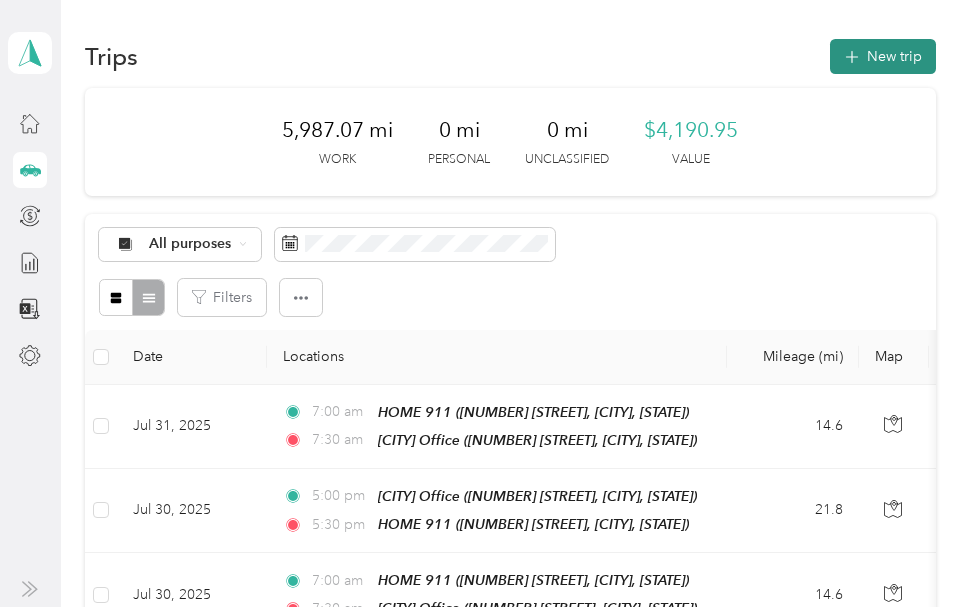 click on "New trip" at bounding box center (883, 56) 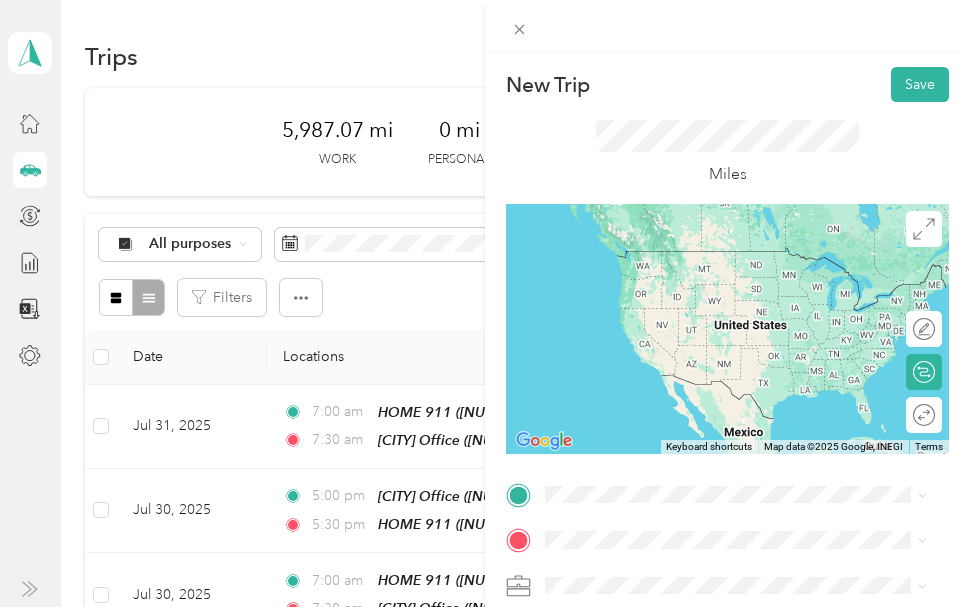 click on "TEAM [CITY] Office [NUMBER] [STREET], [POSTAL_CODE], [CITY], [STATE], United States" at bounding box center [752, 455] 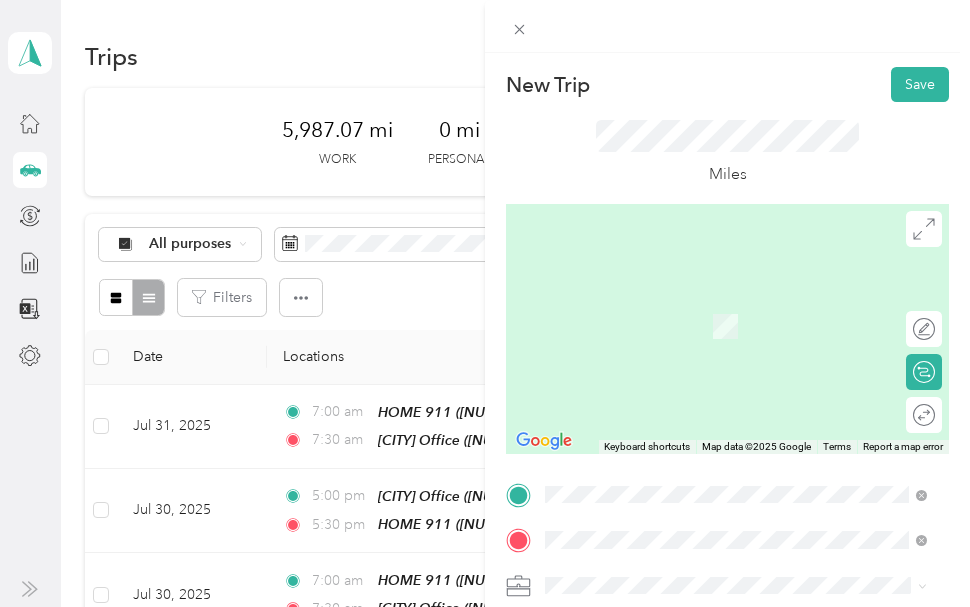 click on "HOME 911 [NUMBER] [STREET], [POSTAL_CODE], [CITY], [STATE], United States" at bounding box center (752, 417) 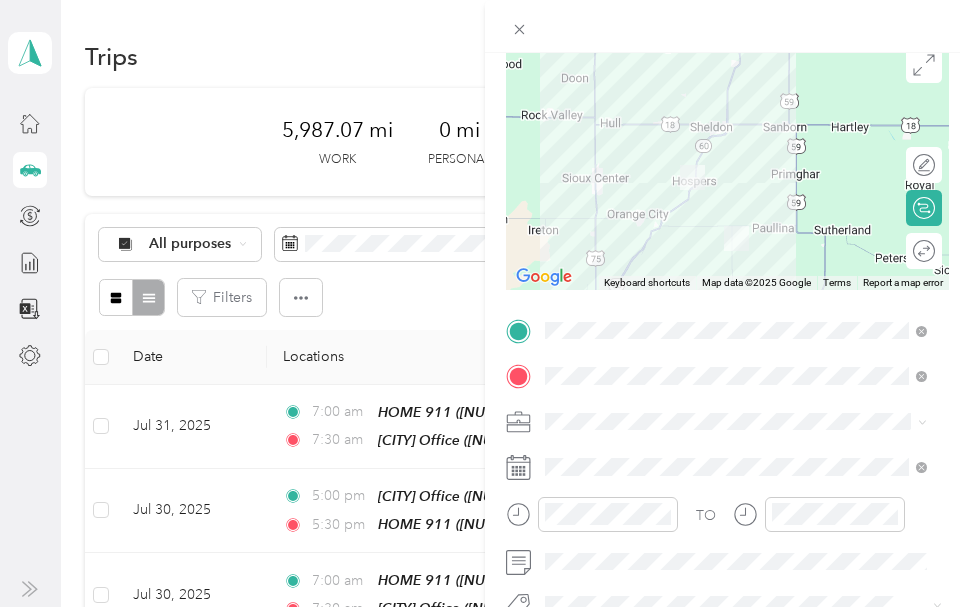 scroll, scrollTop: 200, scrollLeft: 0, axis: vertical 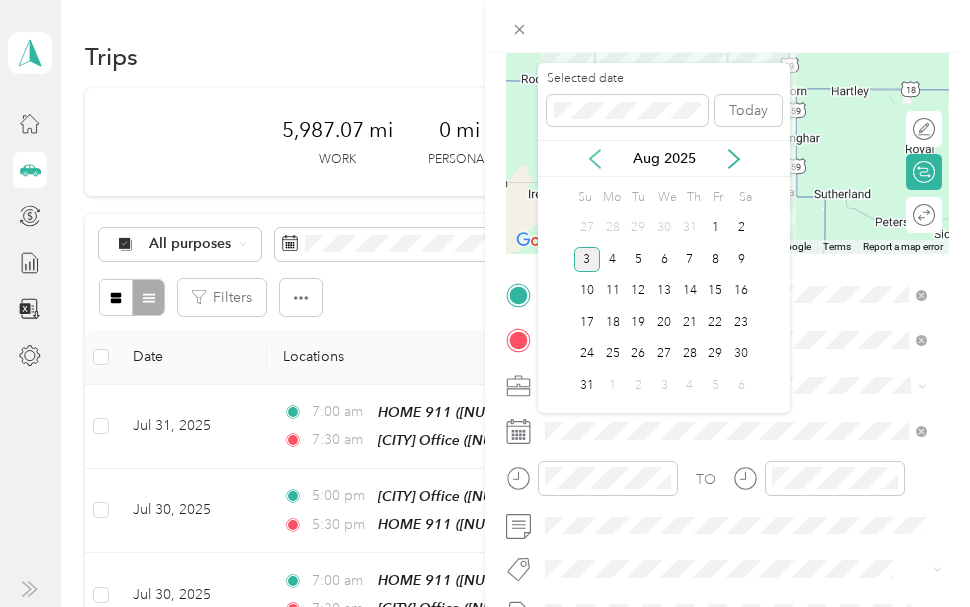 click 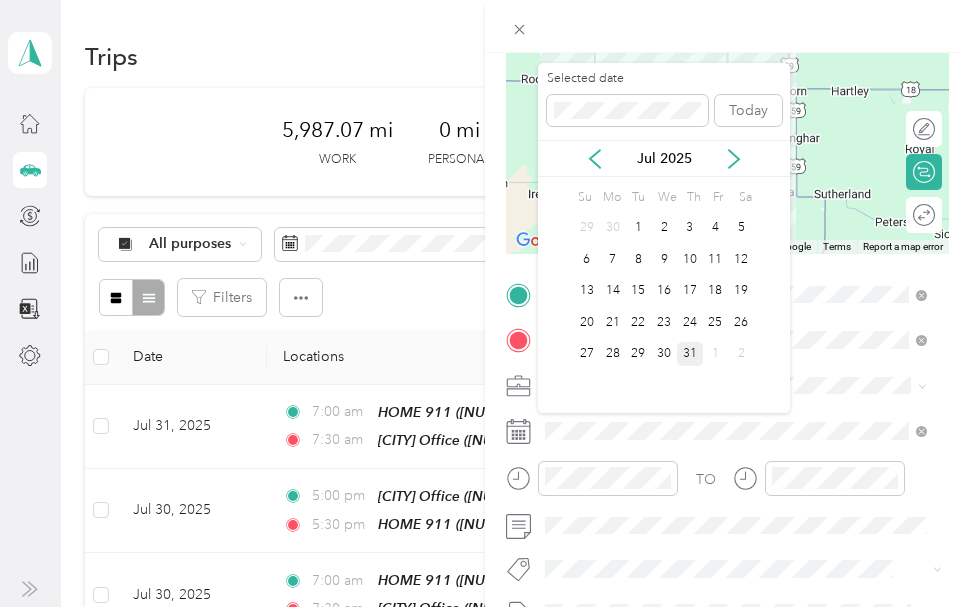 click on "31" at bounding box center (690, 354) 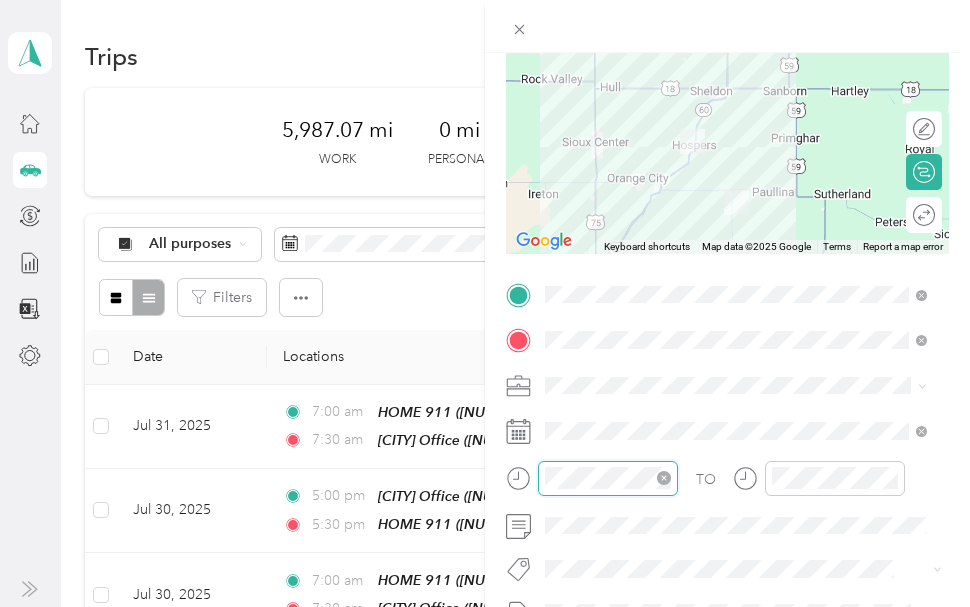 click at bounding box center [608, 478] 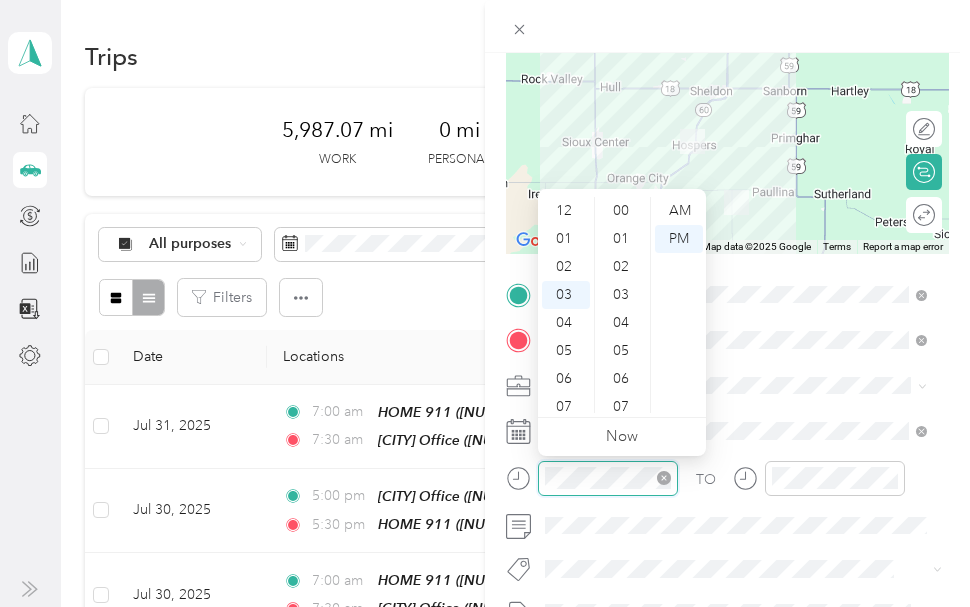 scroll, scrollTop: 84, scrollLeft: 0, axis: vertical 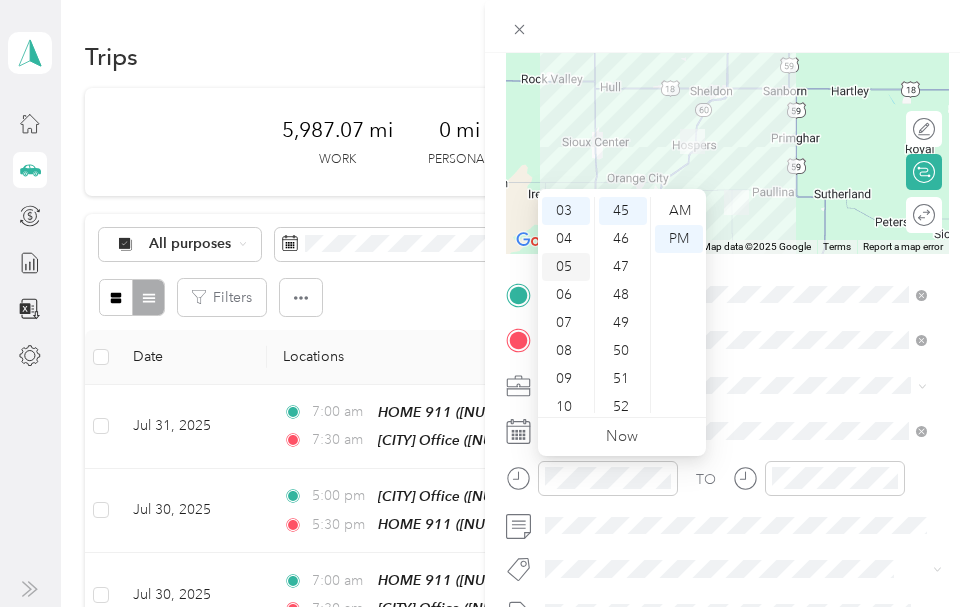 click on "05" at bounding box center (566, 267) 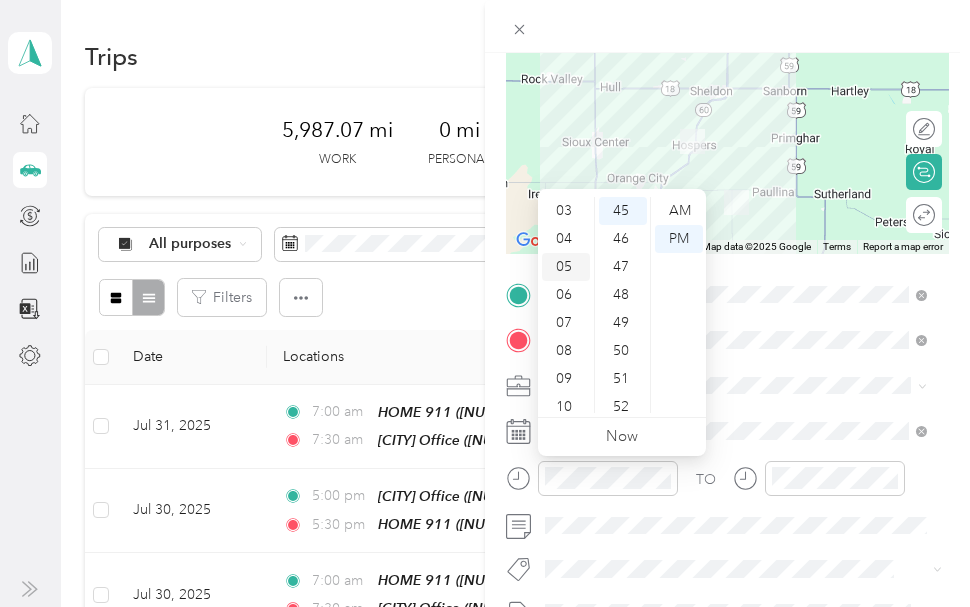 scroll, scrollTop: 120, scrollLeft: 0, axis: vertical 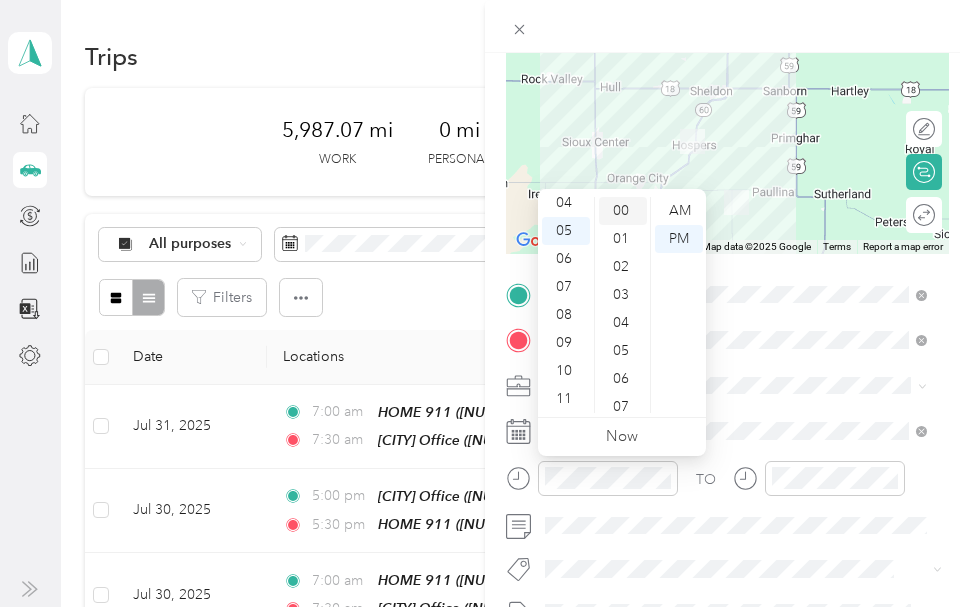click on "00" at bounding box center [623, 211] 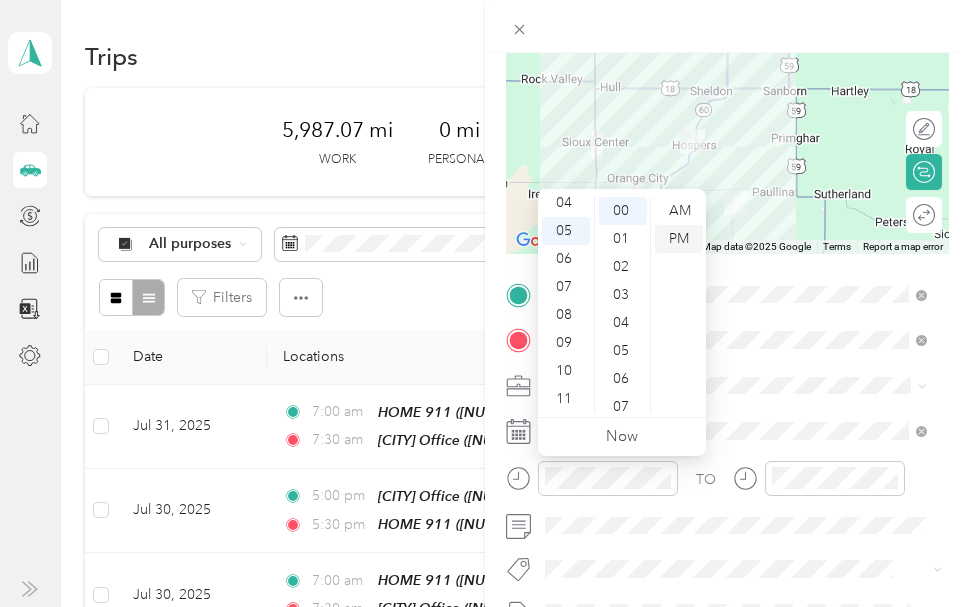click on "PM" at bounding box center [679, 239] 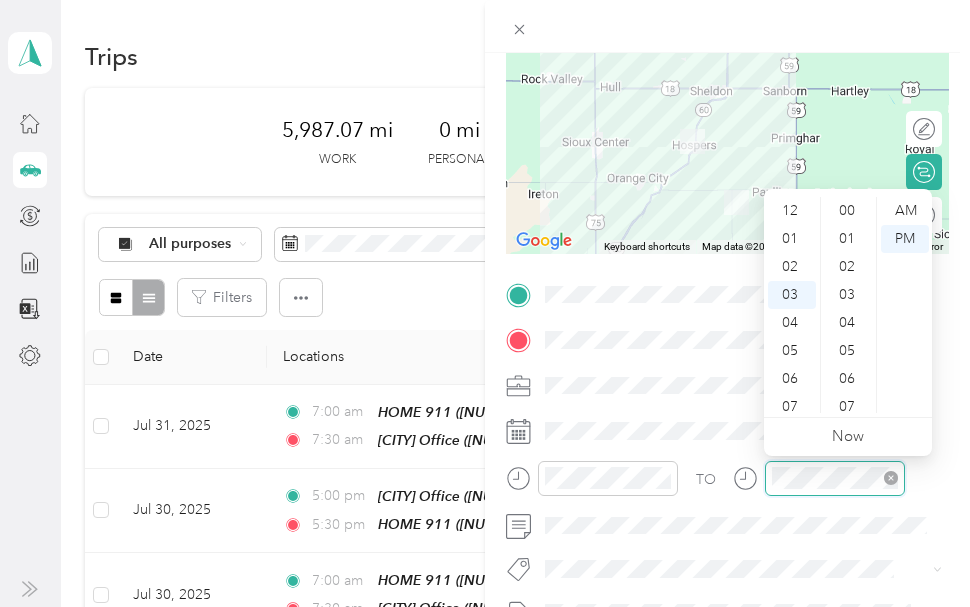 scroll, scrollTop: 1260, scrollLeft: 0, axis: vertical 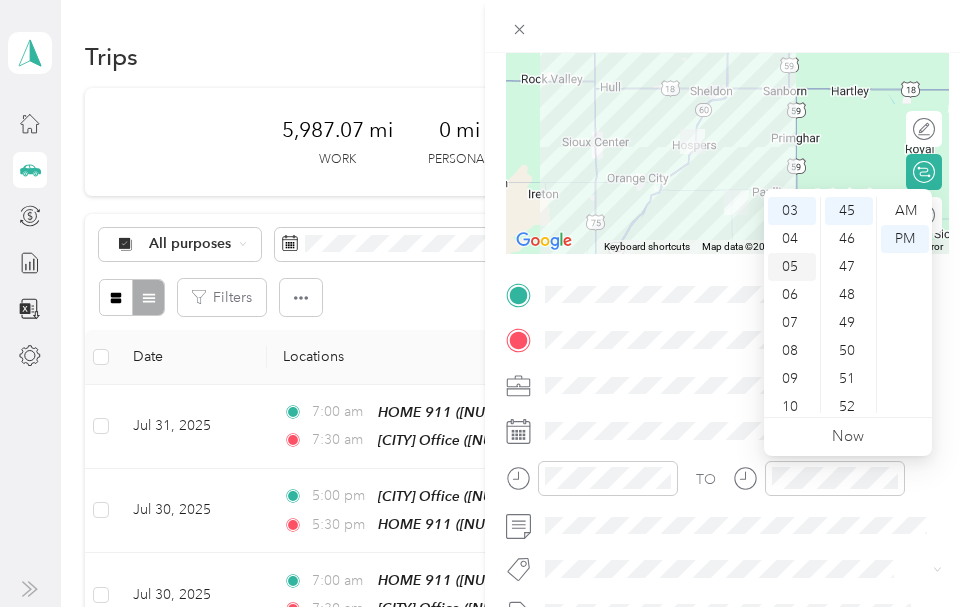click on "05" at bounding box center [792, 267] 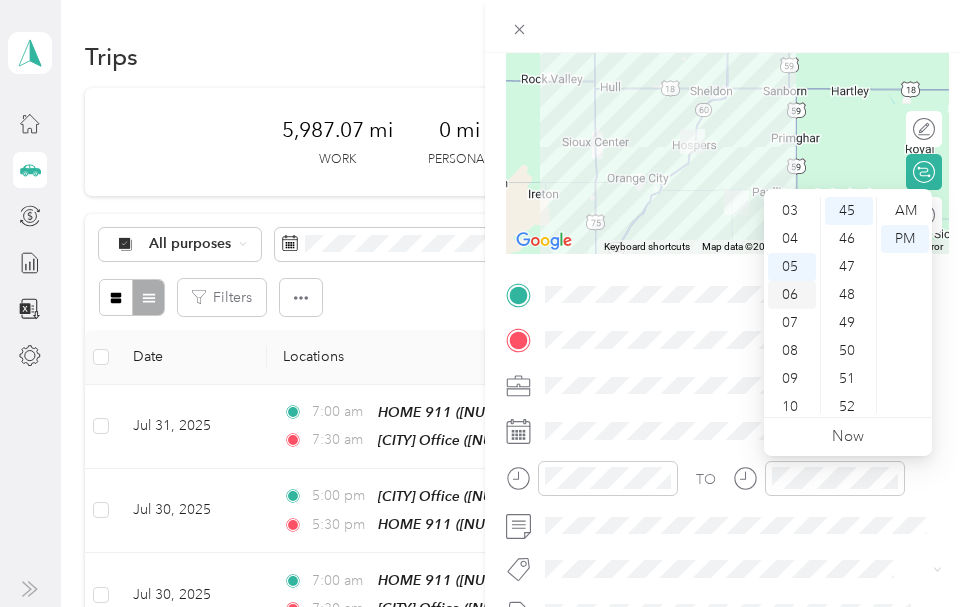 scroll, scrollTop: 120, scrollLeft: 0, axis: vertical 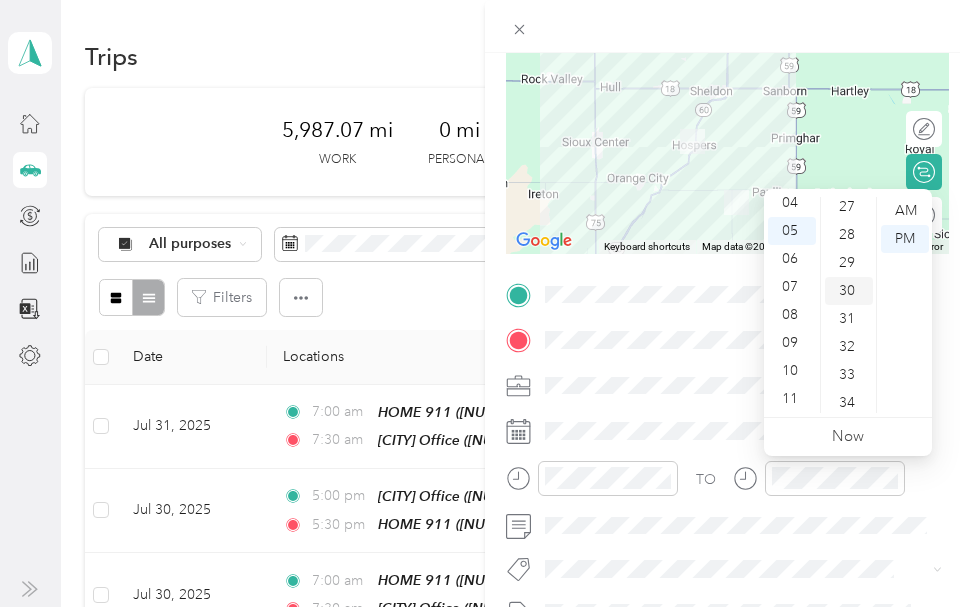 click on "30" at bounding box center [849, 291] 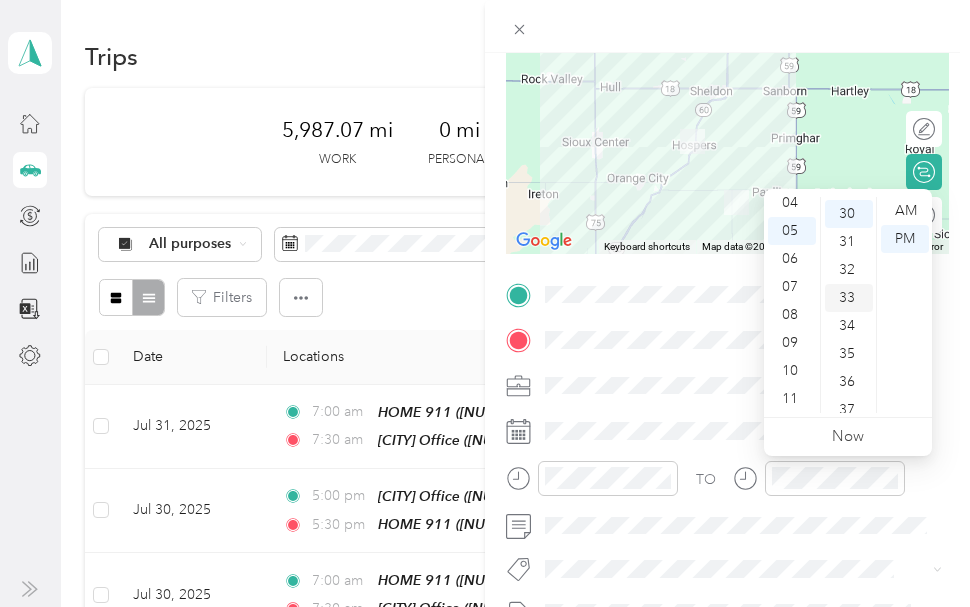 scroll, scrollTop: 840, scrollLeft: 0, axis: vertical 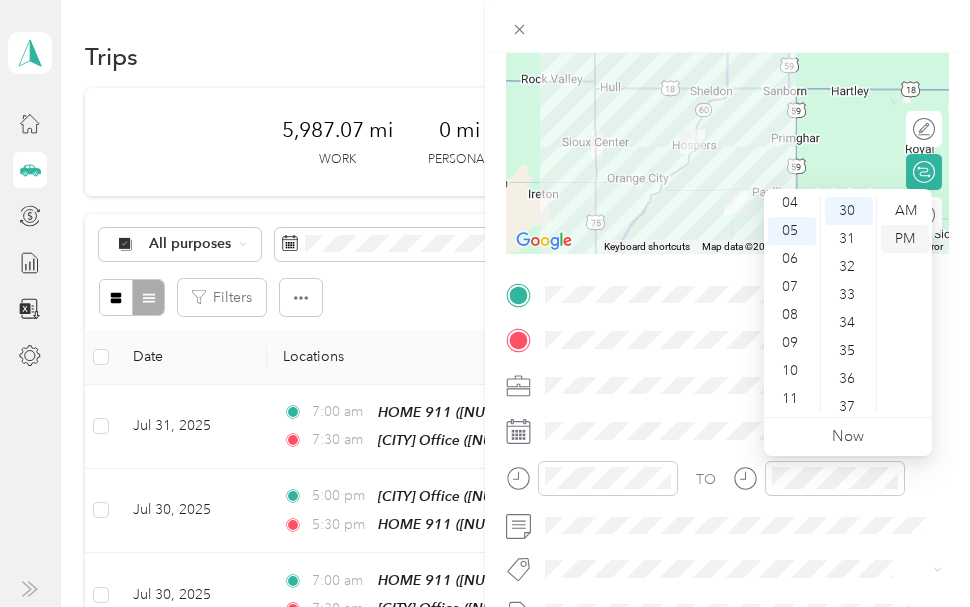 click on "PM" at bounding box center (905, 239) 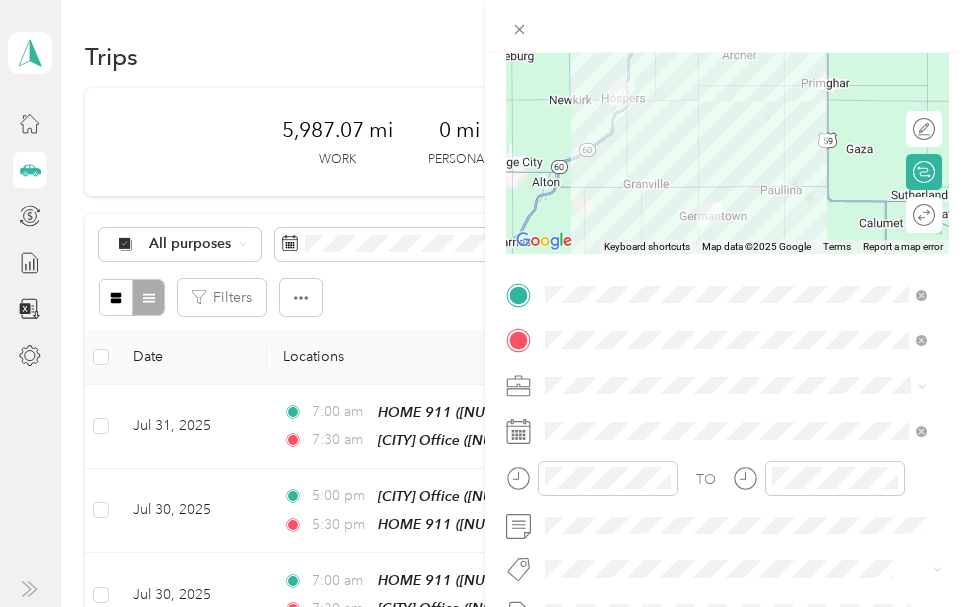 drag, startPoint x: 703, startPoint y: 211, endPoint x: 747, endPoint y: 219, distance: 44.72136 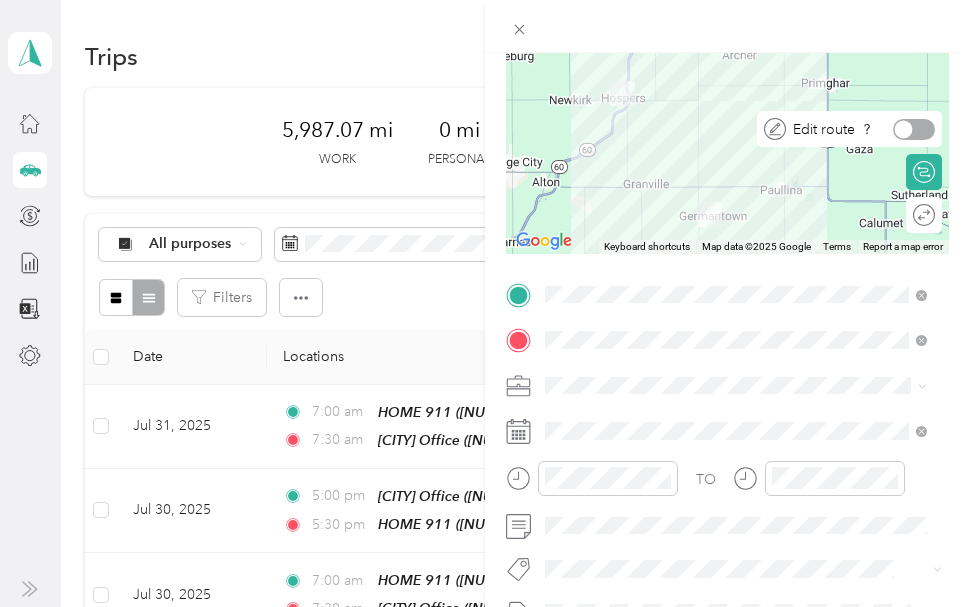 click at bounding box center (914, 129) 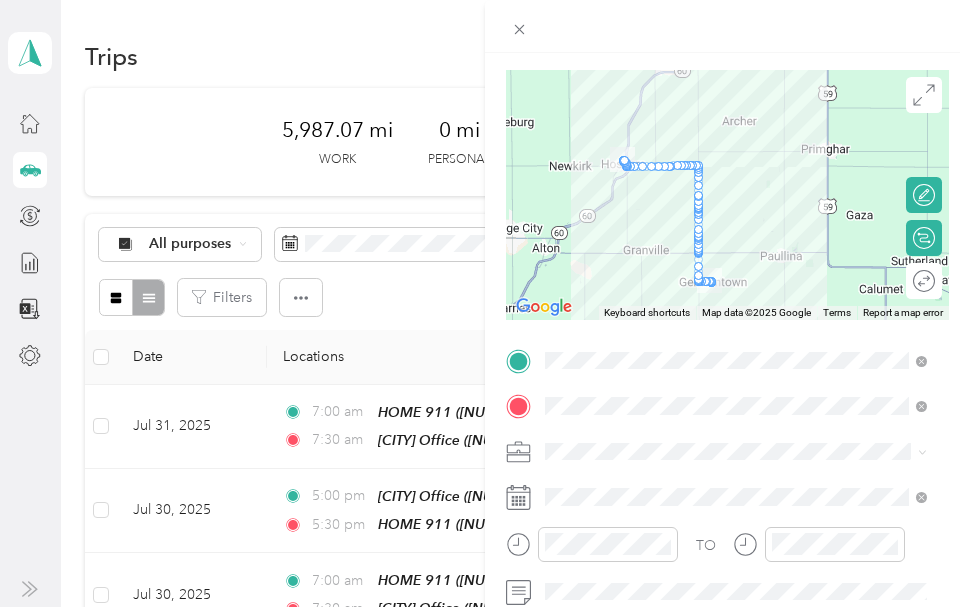 scroll, scrollTop: 100, scrollLeft: 0, axis: vertical 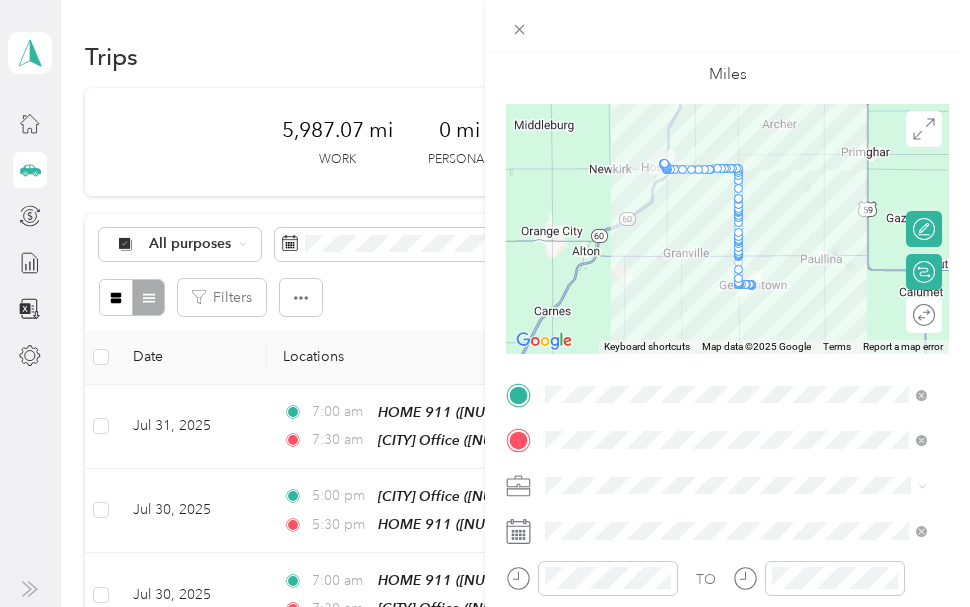 drag, startPoint x: 760, startPoint y: 238, endPoint x: 804, endPoint y: 205, distance: 55 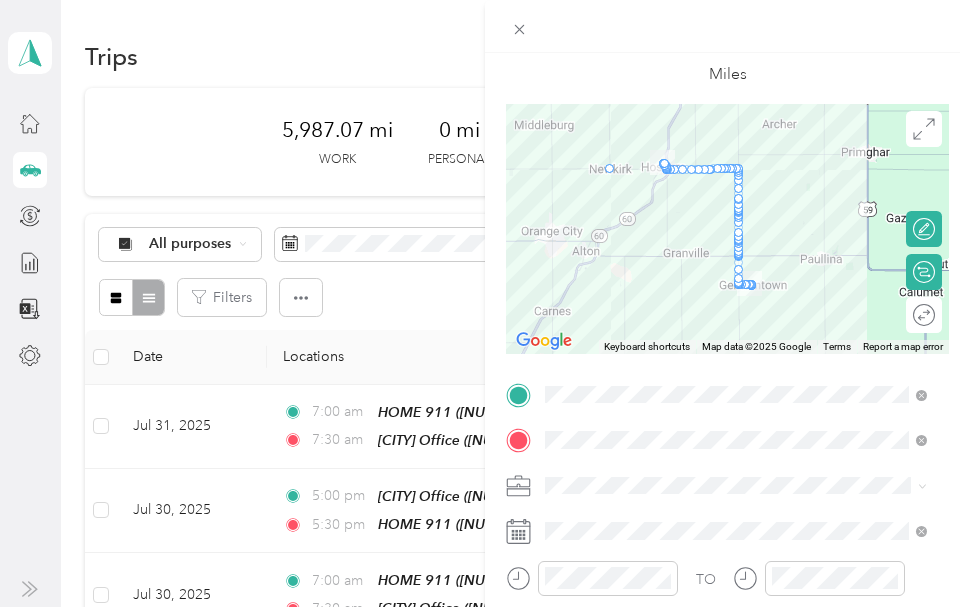 drag, startPoint x: 653, startPoint y: 171, endPoint x: 599, endPoint y: 175, distance: 54.147945 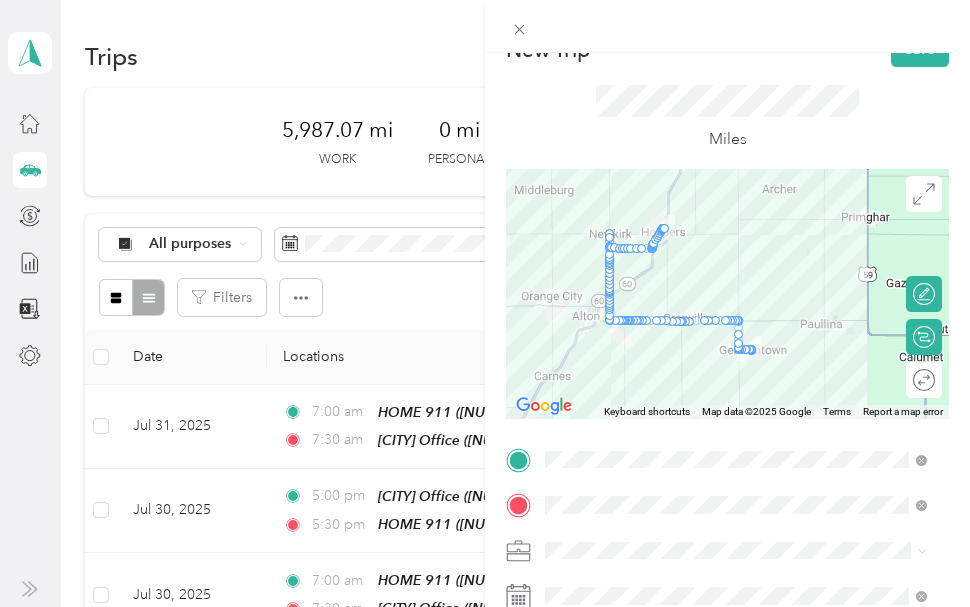 scroll, scrollTop: 0, scrollLeft: 0, axis: both 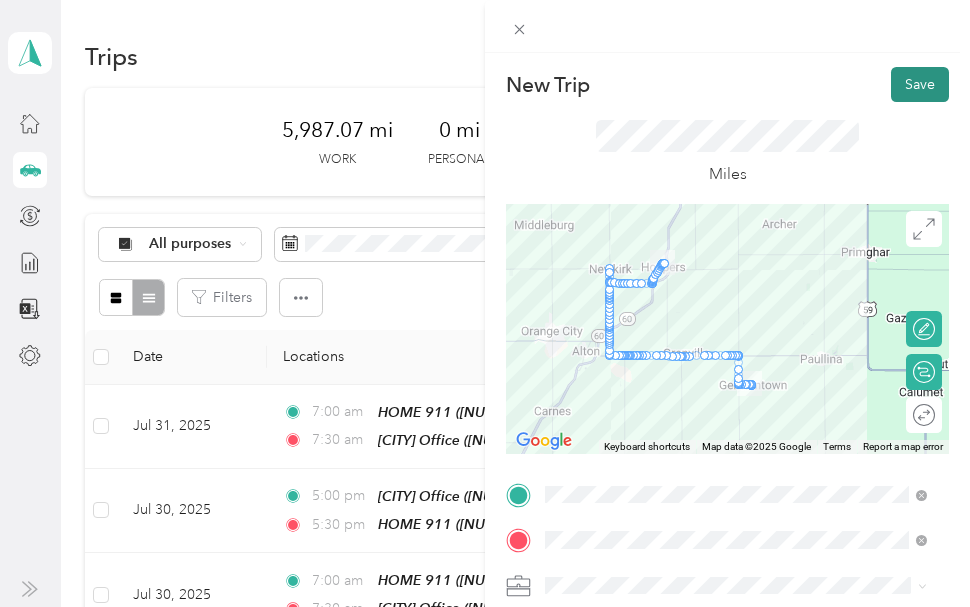 click on "Save" at bounding box center [920, 84] 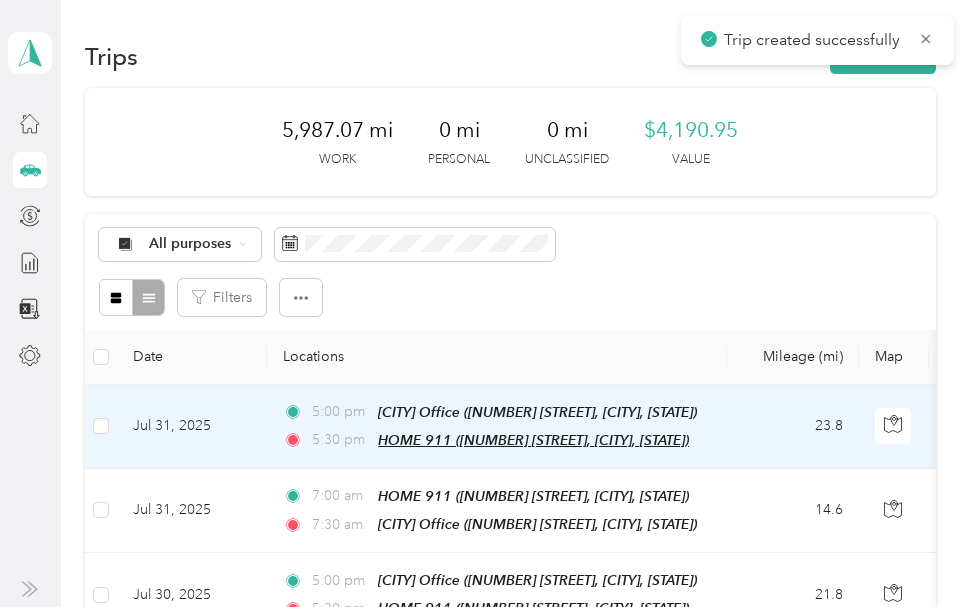 click on "HOME 911 ([NUMBER] [STREET], [CITY], [STATE])" at bounding box center [533, 440] 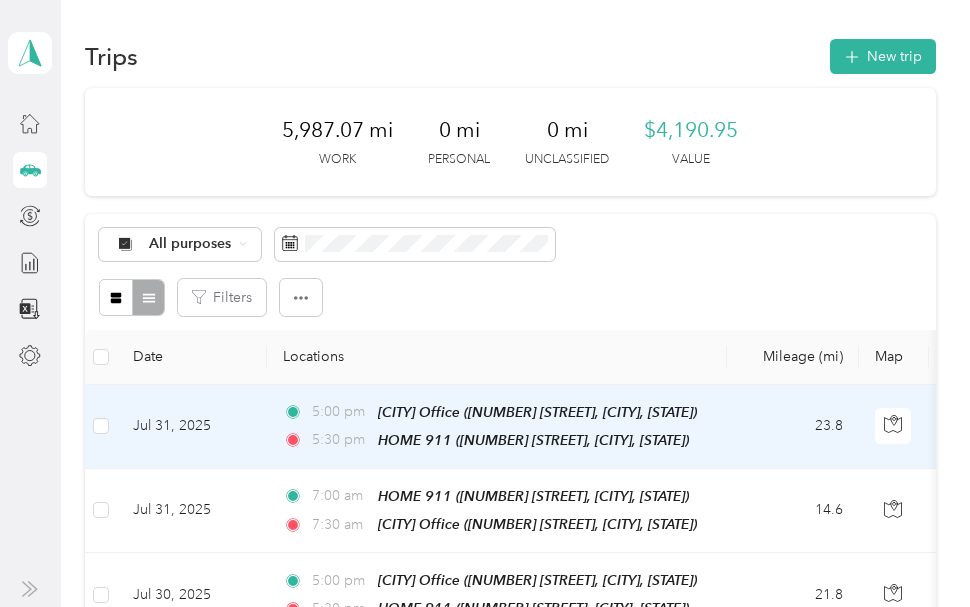 click on "23.8" at bounding box center (793, 427) 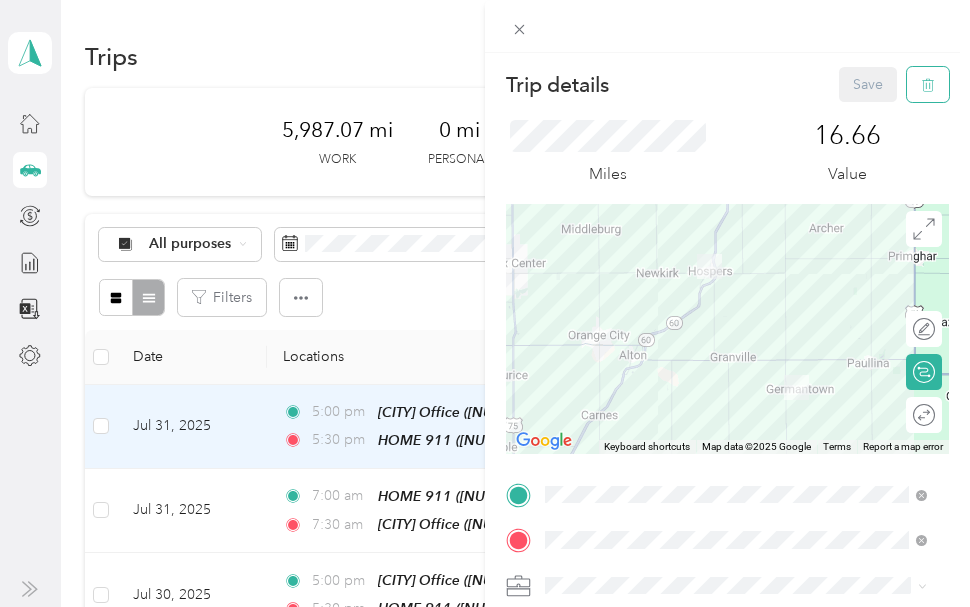 click 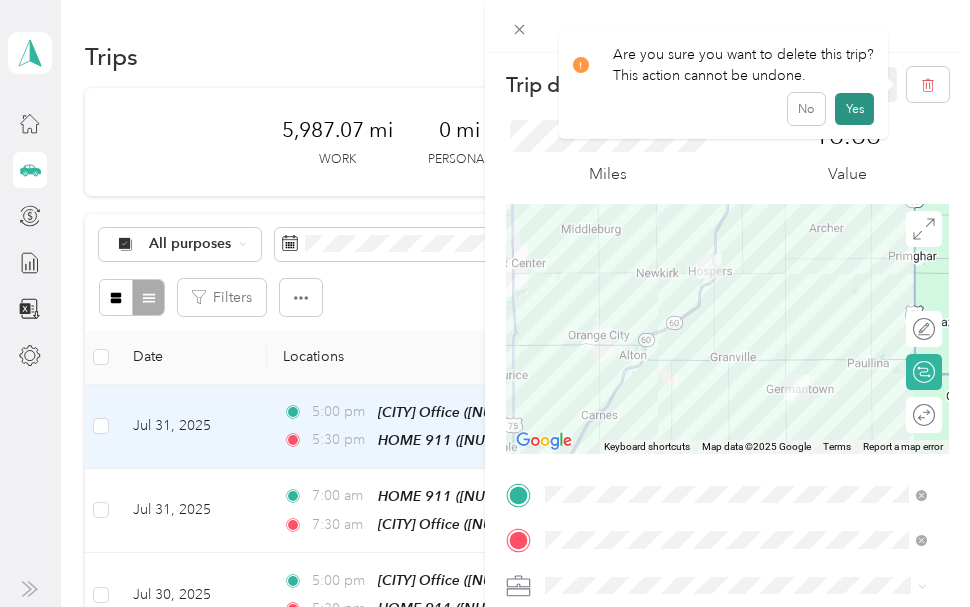 click on "Yes" at bounding box center (854, 109) 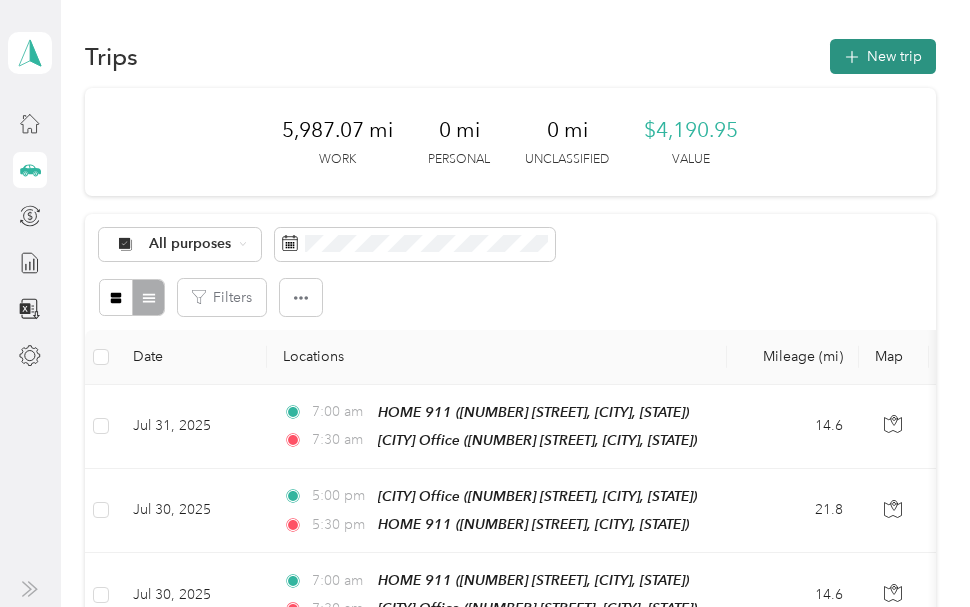 click on "New trip" at bounding box center [883, 56] 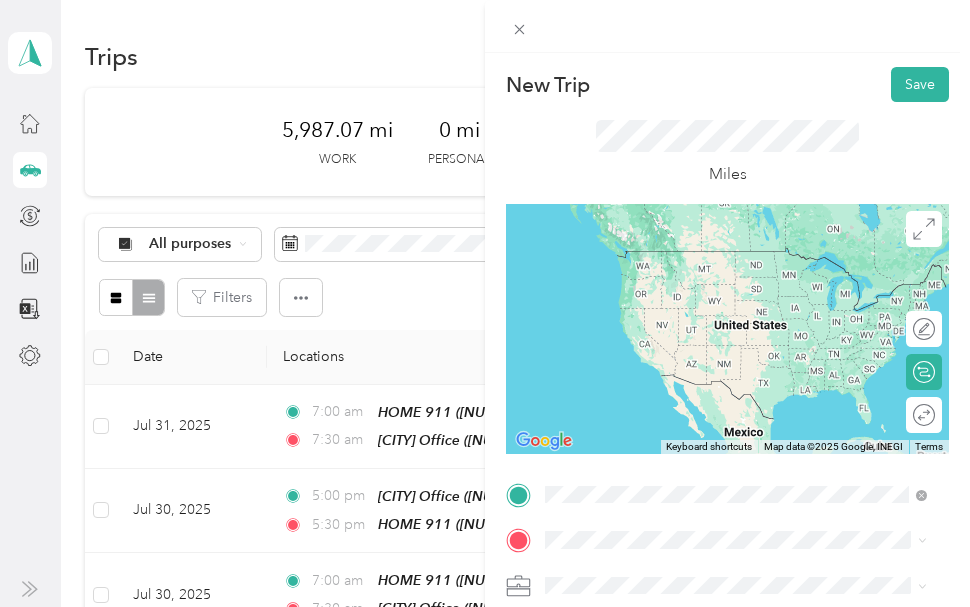 click on "TEAM [CITY] Office [NUMBER] [STREET], [POSTAL_CODE], [CITY], [STATE], United States" at bounding box center (752, 466) 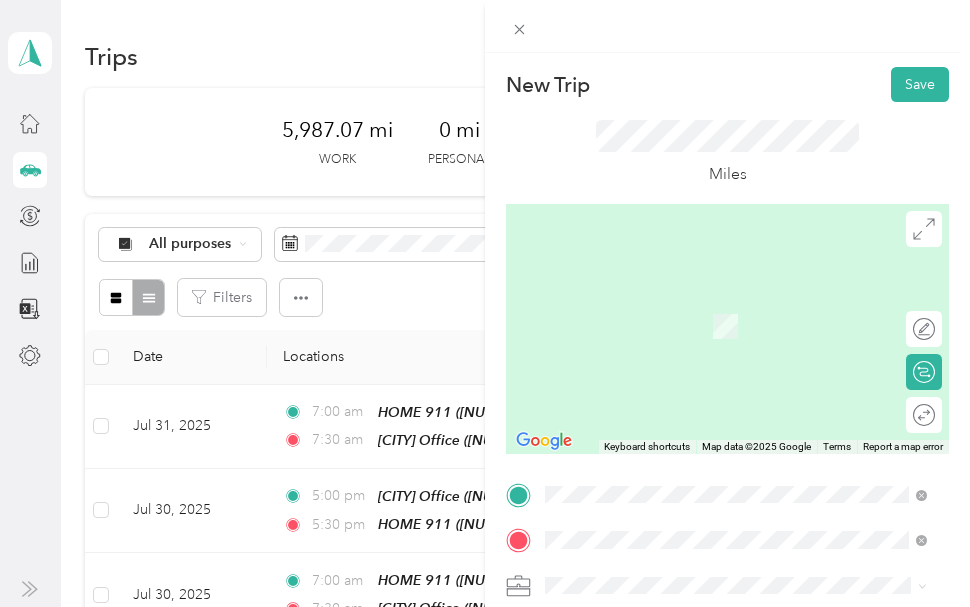 click on "HOME 911 [NUMBER] [STREET], [POSTAL_CODE], [CITY], [STATE], United States" at bounding box center (752, 417) 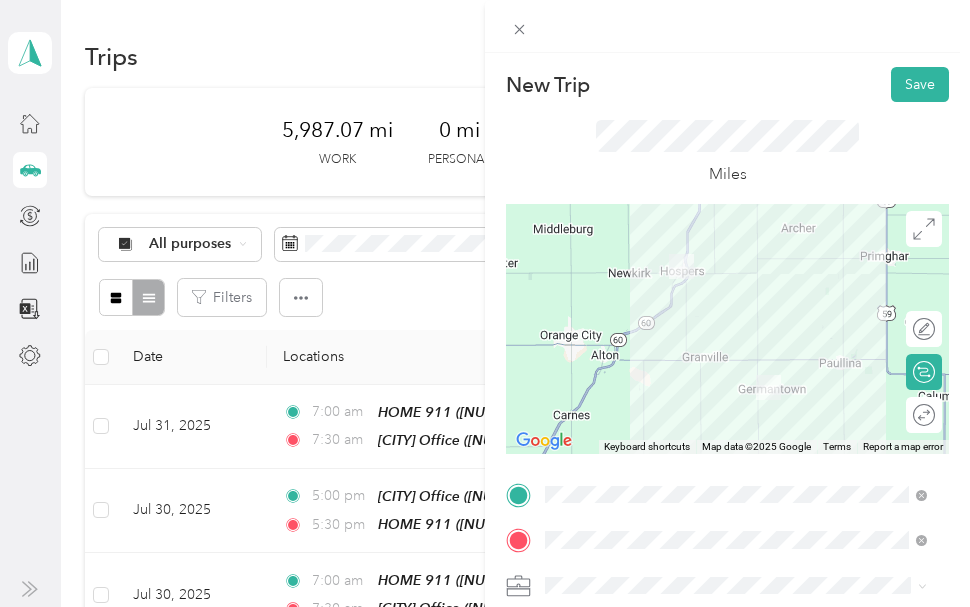 scroll, scrollTop: 200, scrollLeft: 0, axis: vertical 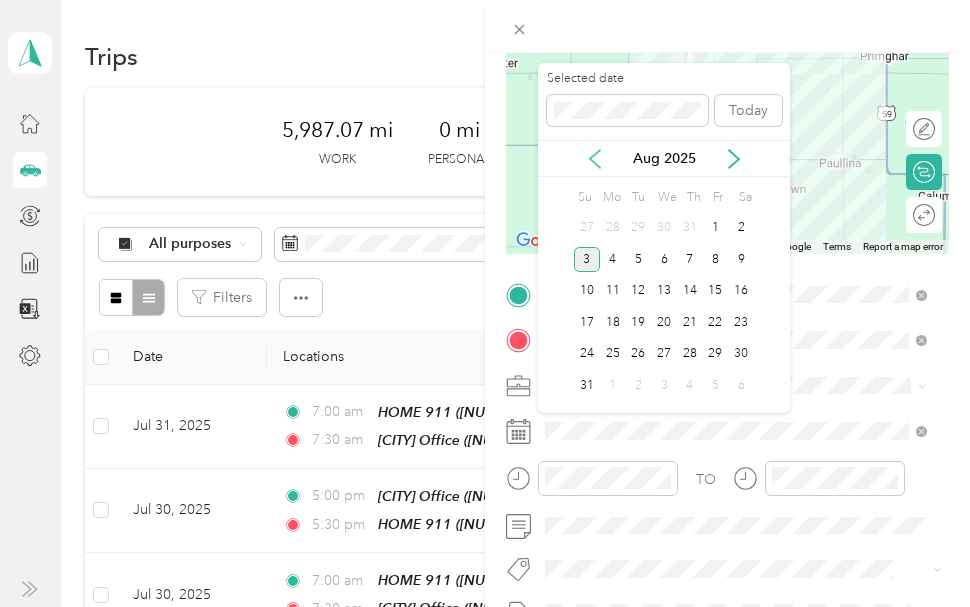 click 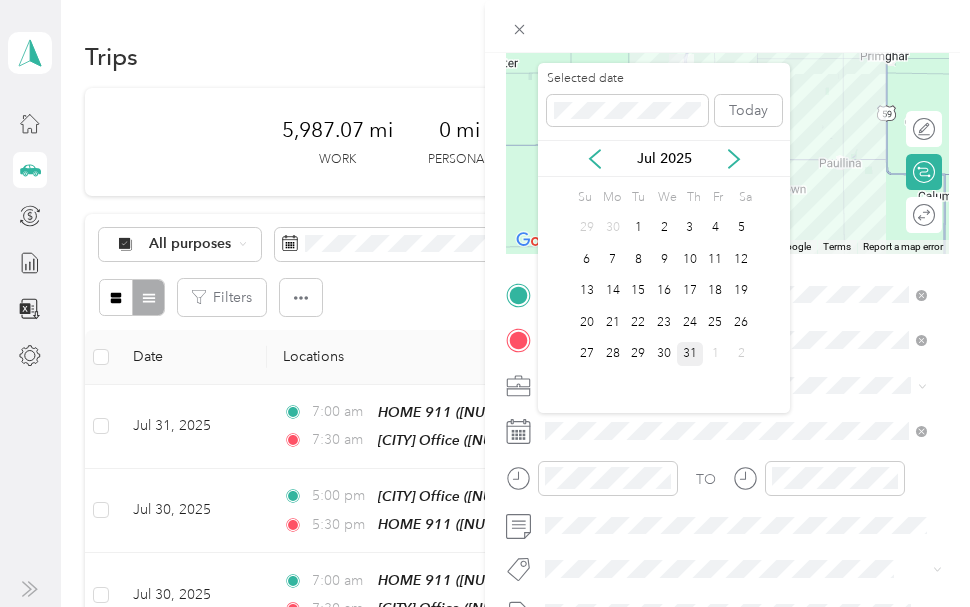 click on "31" at bounding box center (690, 354) 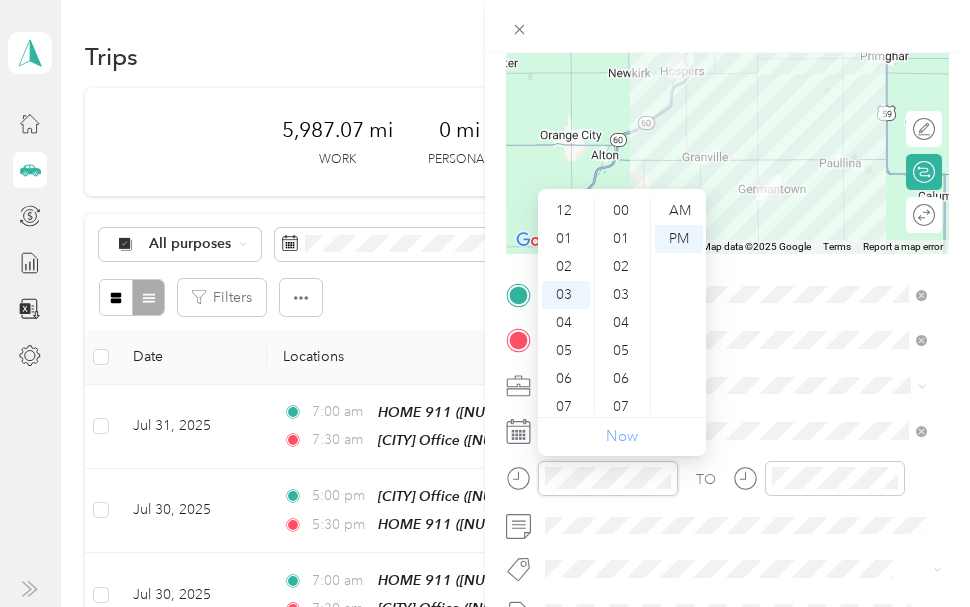 scroll, scrollTop: 84, scrollLeft: 0, axis: vertical 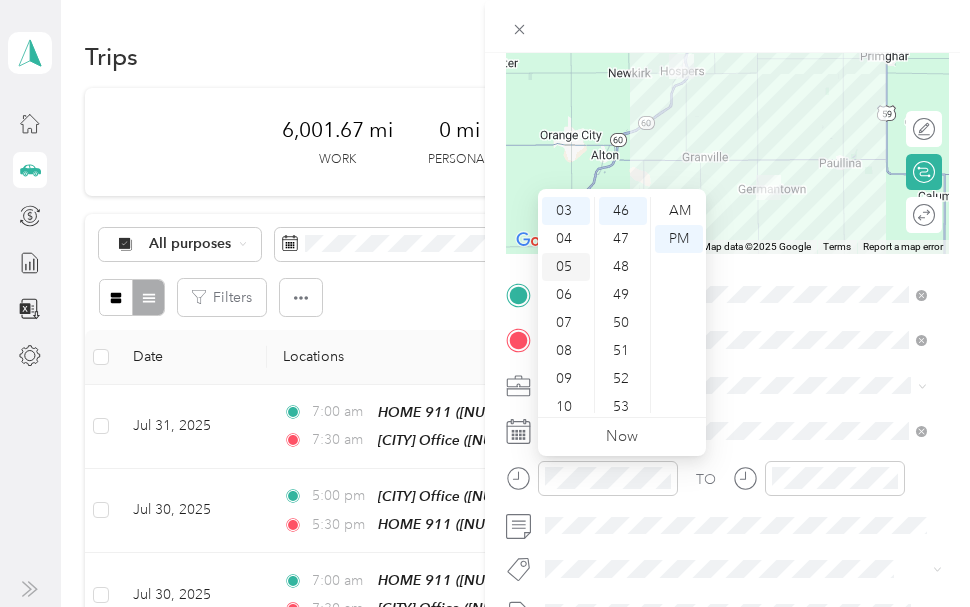 click on "05" at bounding box center (566, 267) 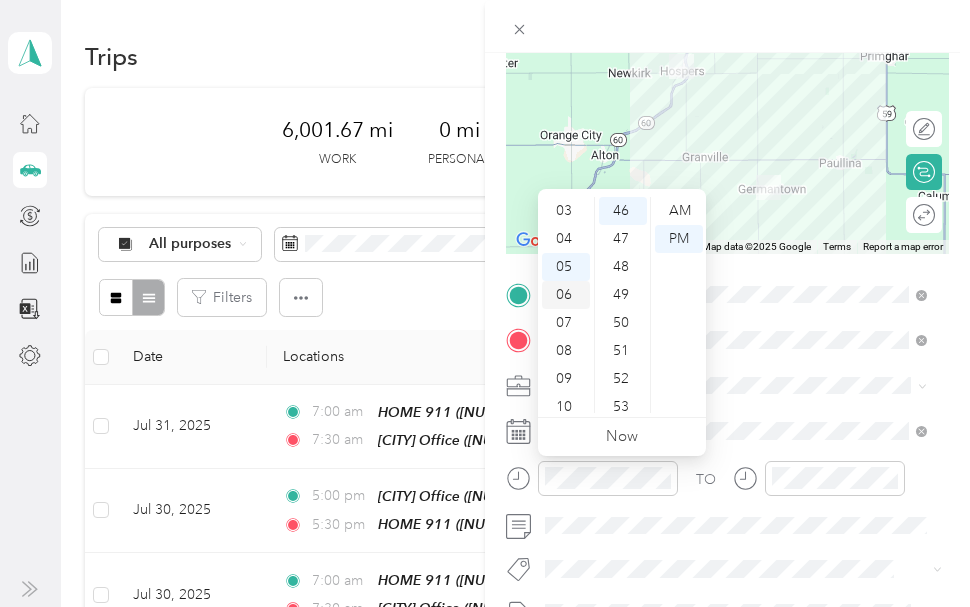 scroll, scrollTop: 120, scrollLeft: 0, axis: vertical 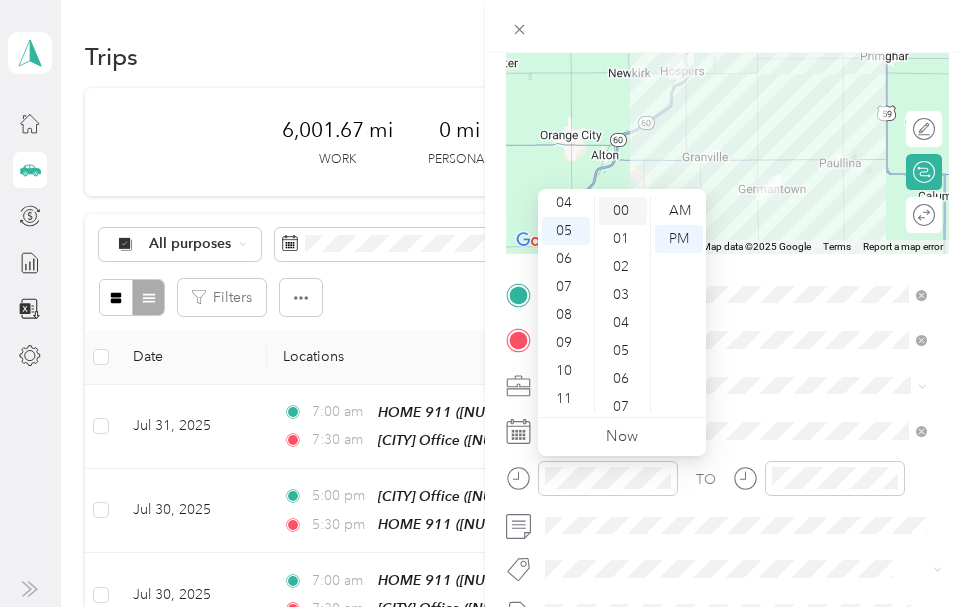 click on "00" at bounding box center [623, 211] 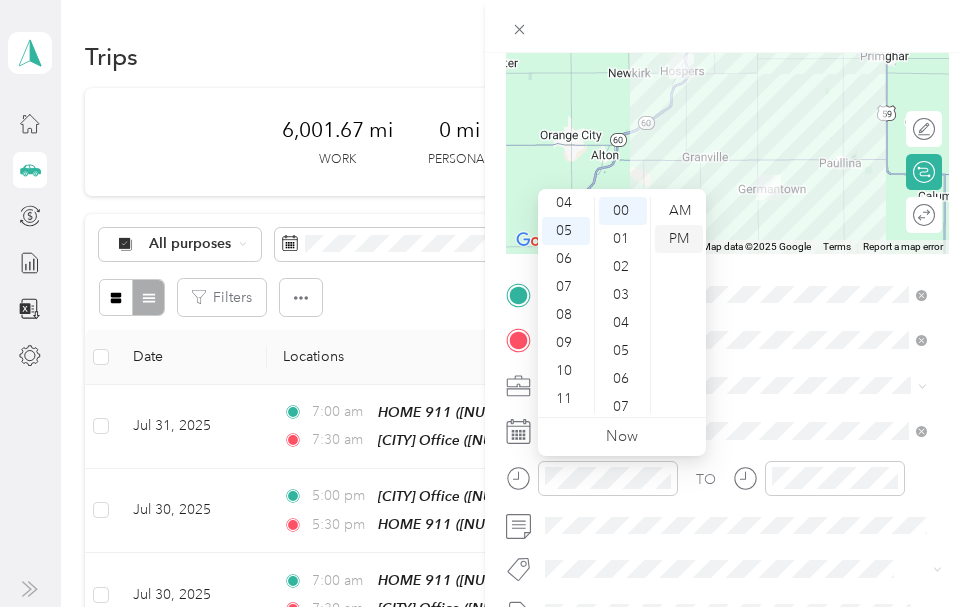 click on "PM" at bounding box center (679, 239) 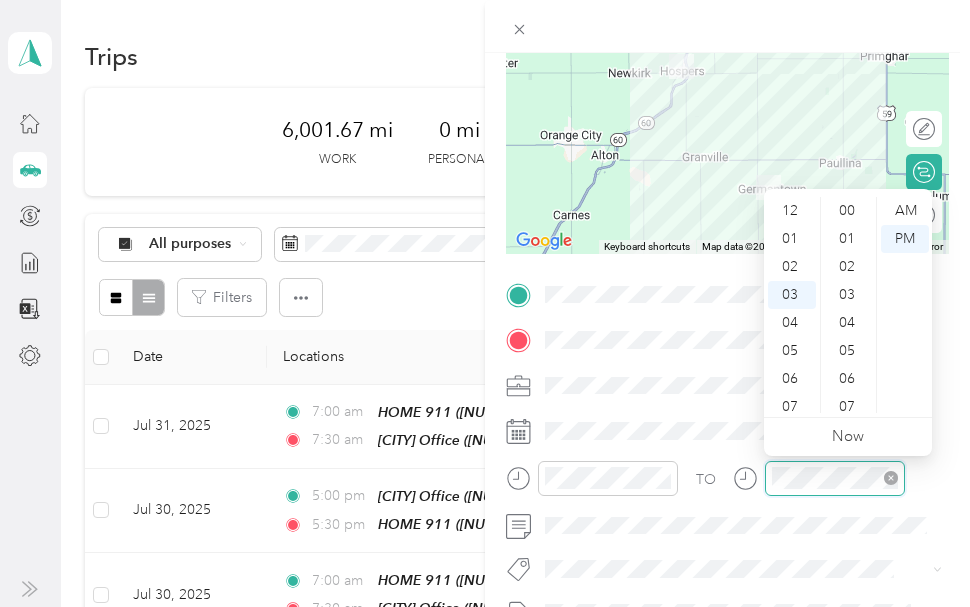 scroll, scrollTop: 84, scrollLeft: 0, axis: vertical 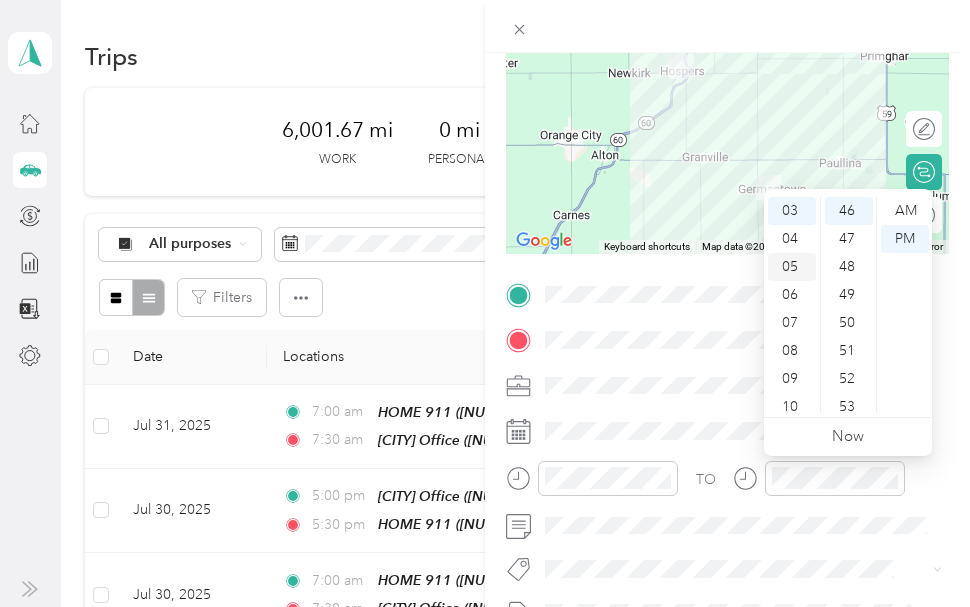 click on "05" at bounding box center [792, 267] 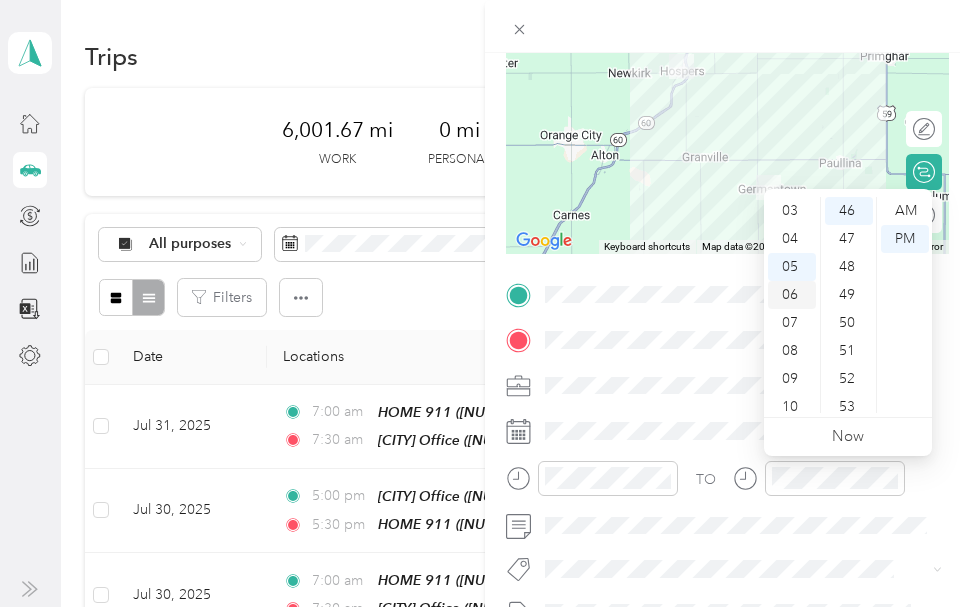 scroll, scrollTop: 120, scrollLeft: 0, axis: vertical 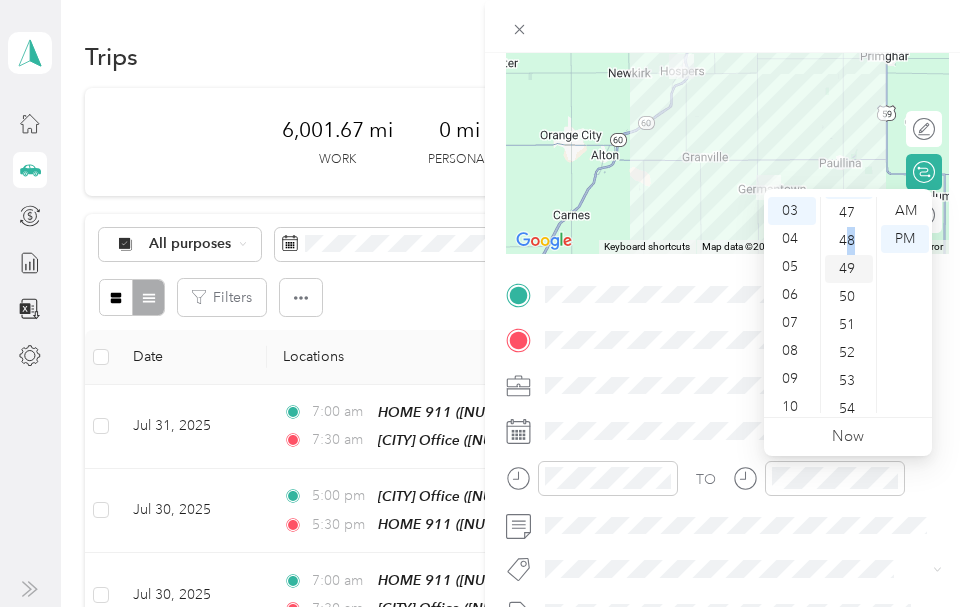 click on "48" at bounding box center [849, 241] 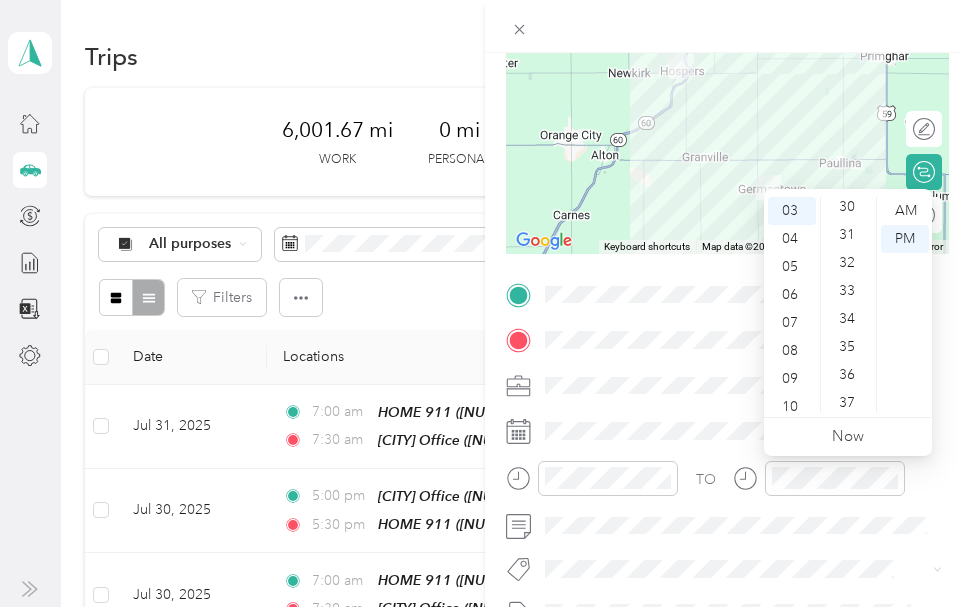 scroll, scrollTop: 744, scrollLeft: 0, axis: vertical 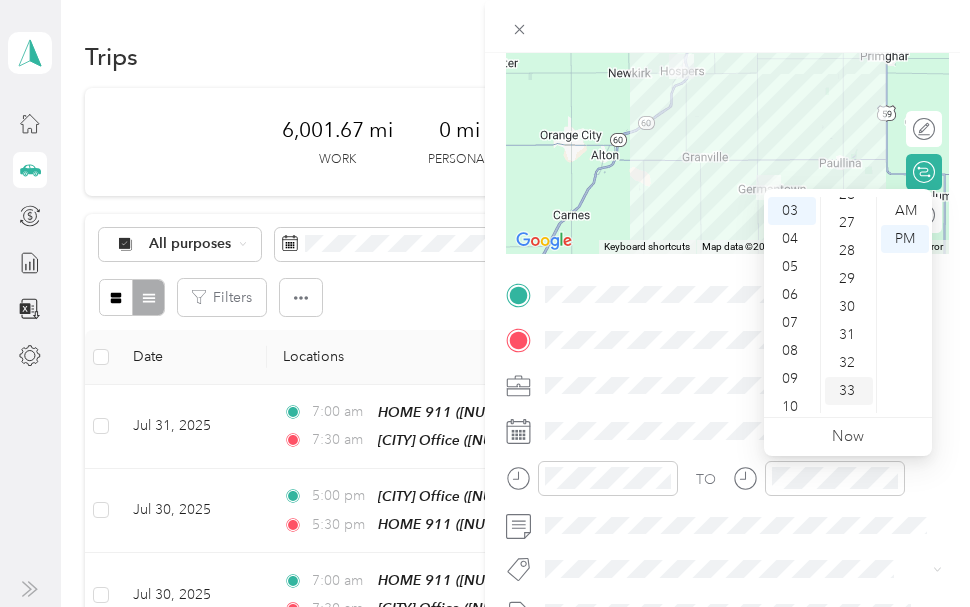 click on "30" at bounding box center [849, 307] 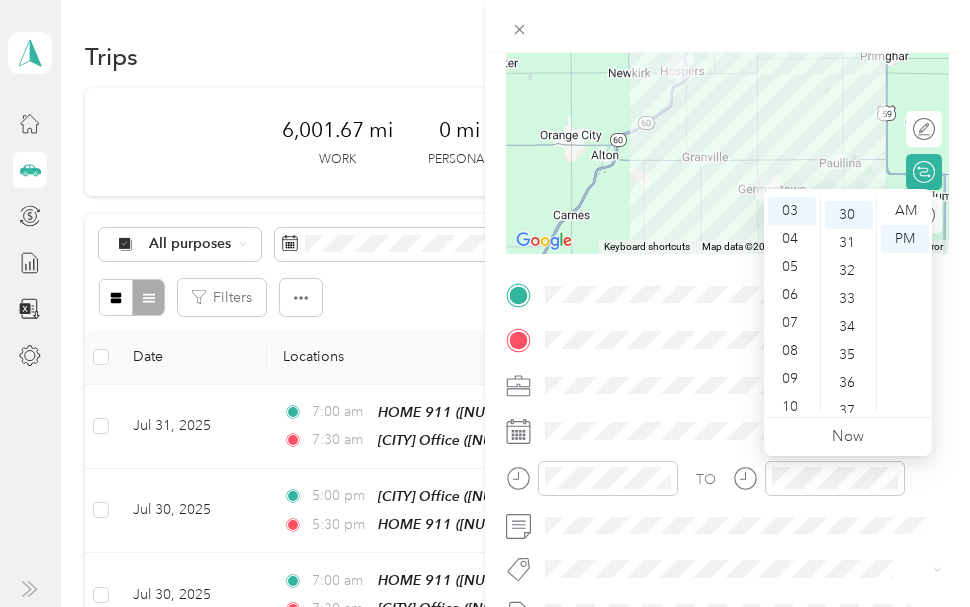 scroll, scrollTop: 840, scrollLeft: 0, axis: vertical 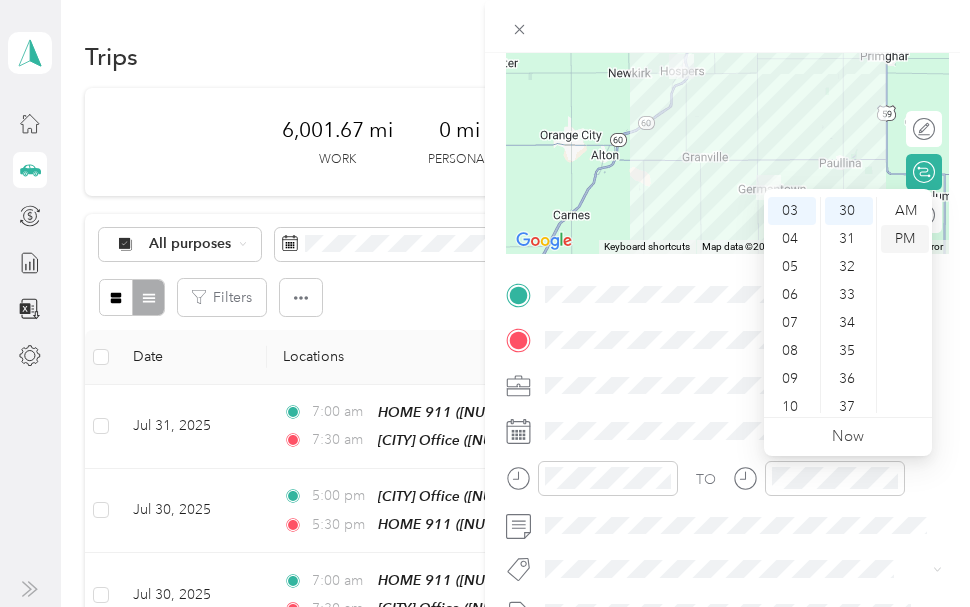 click on "PM" at bounding box center [905, 239] 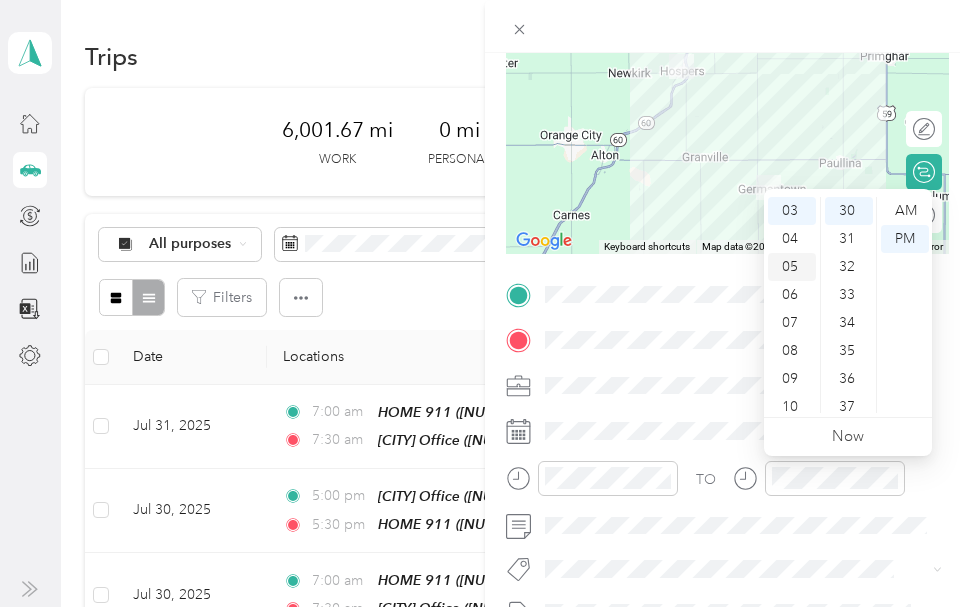 click on "05" at bounding box center (792, 267) 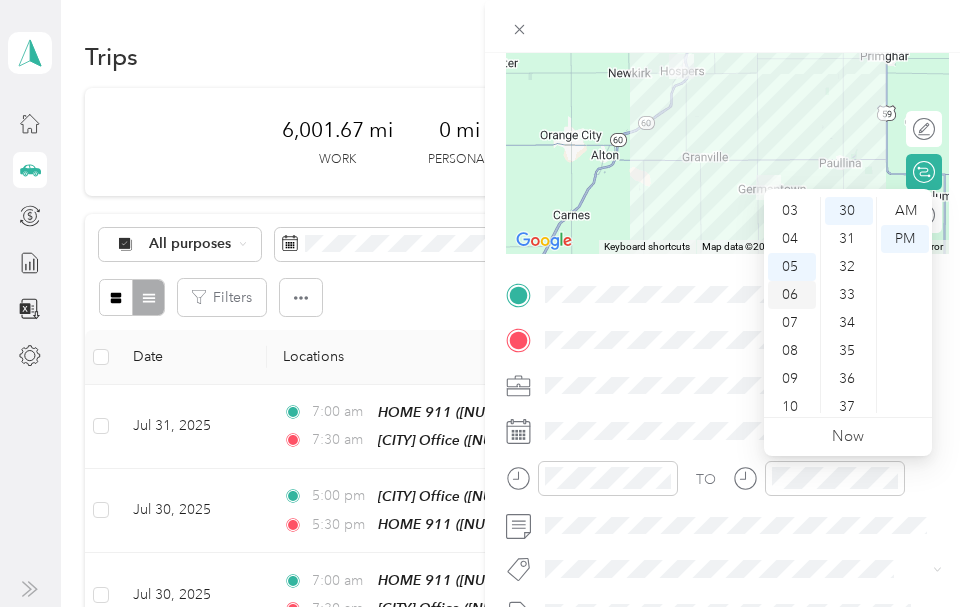 scroll, scrollTop: 120, scrollLeft: 0, axis: vertical 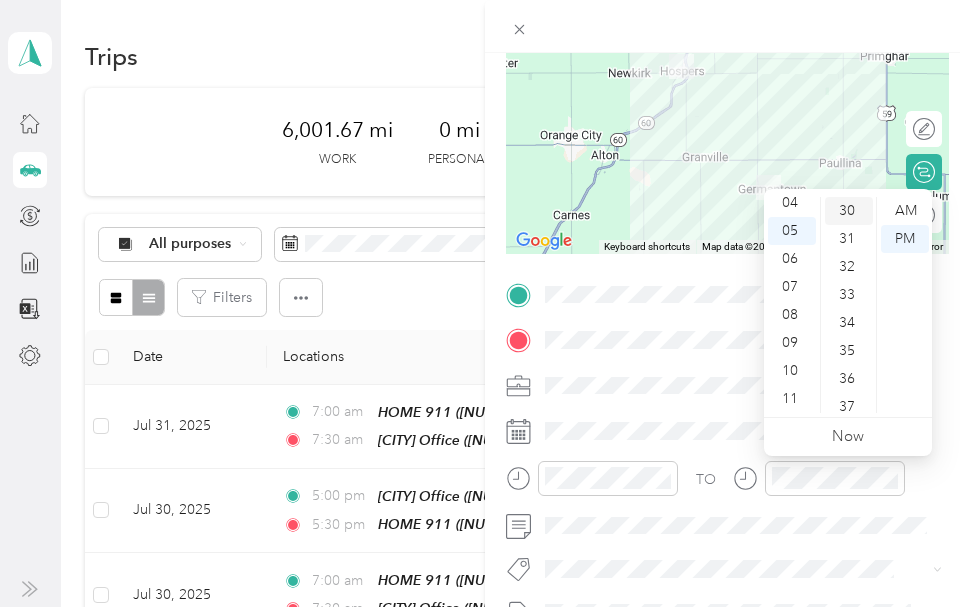 click on "30" at bounding box center (849, 211) 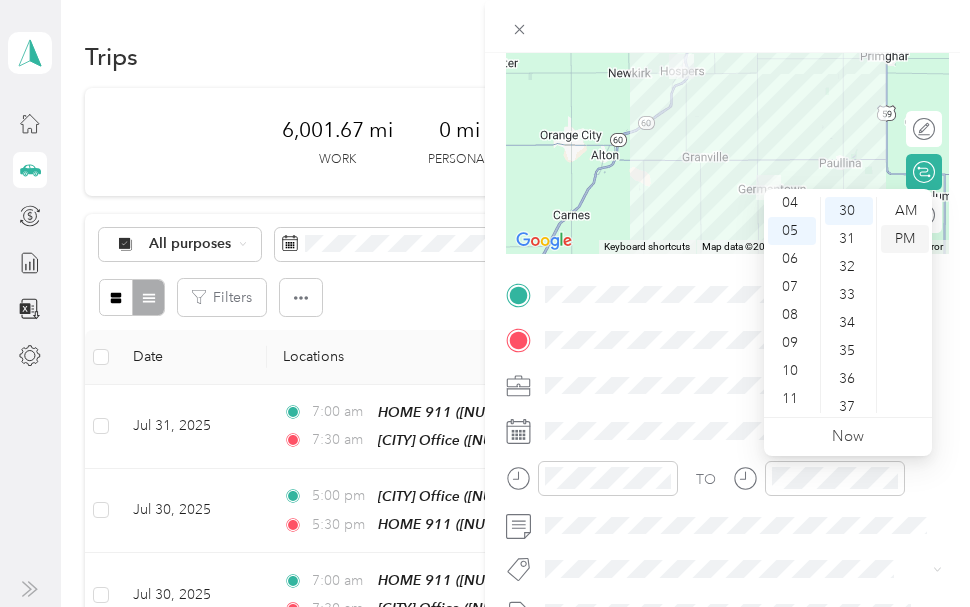 click on "PM" at bounding box center [905, 239] 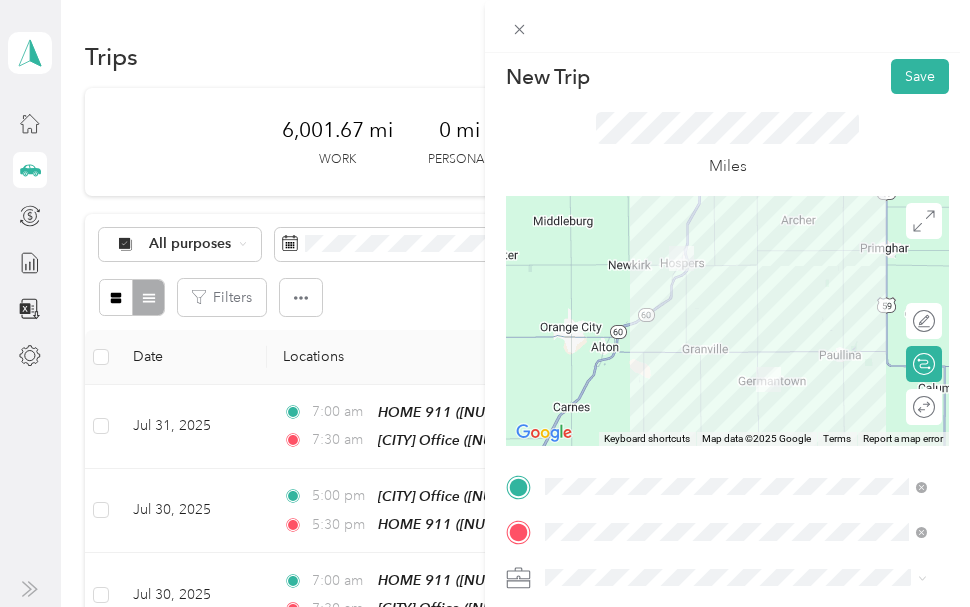 scroll, scrollTop: 0, scrollLeft: 0, axis: both 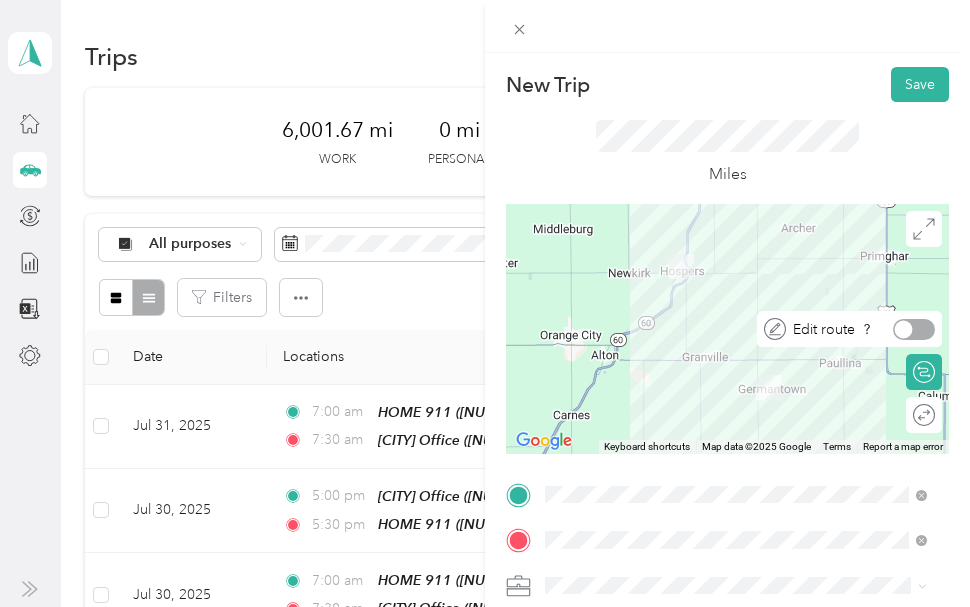 click at bounding box center [914, 329] 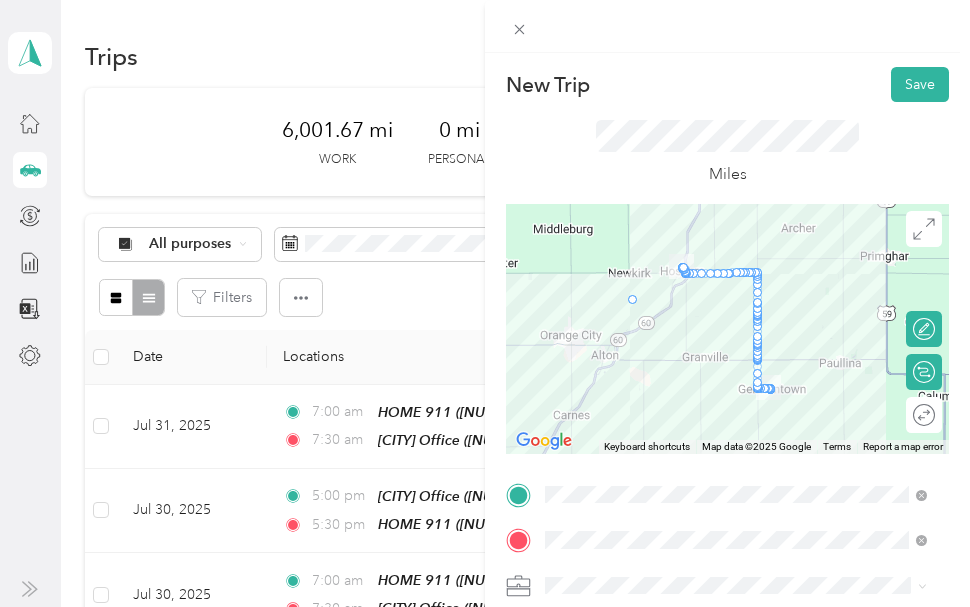 drag, startPoint x: 677, startPoint y: 276, endPoint x: 624, endPoint y: 305, distance: 60.41523 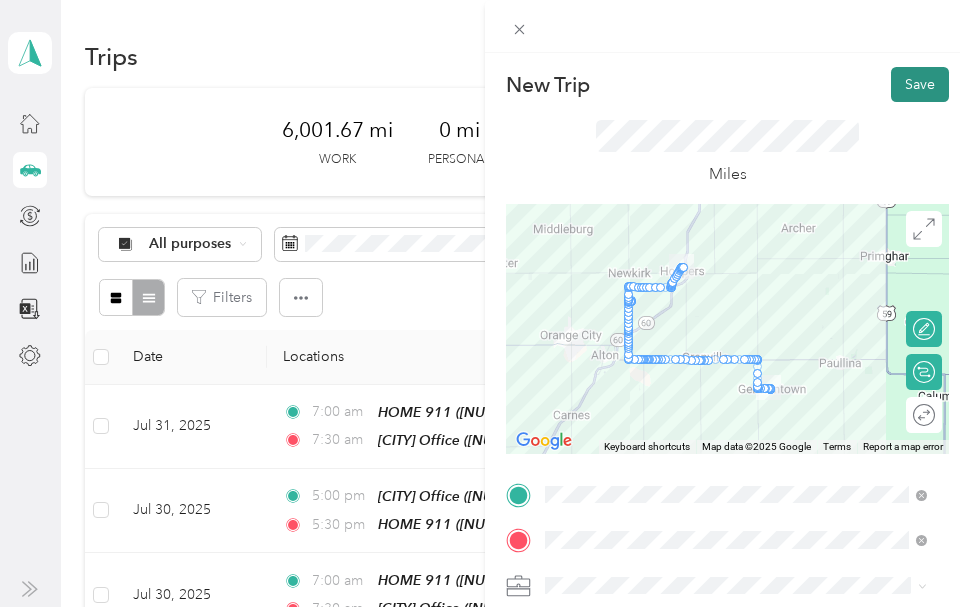 click on "Save" at bounding box center [920, 84] 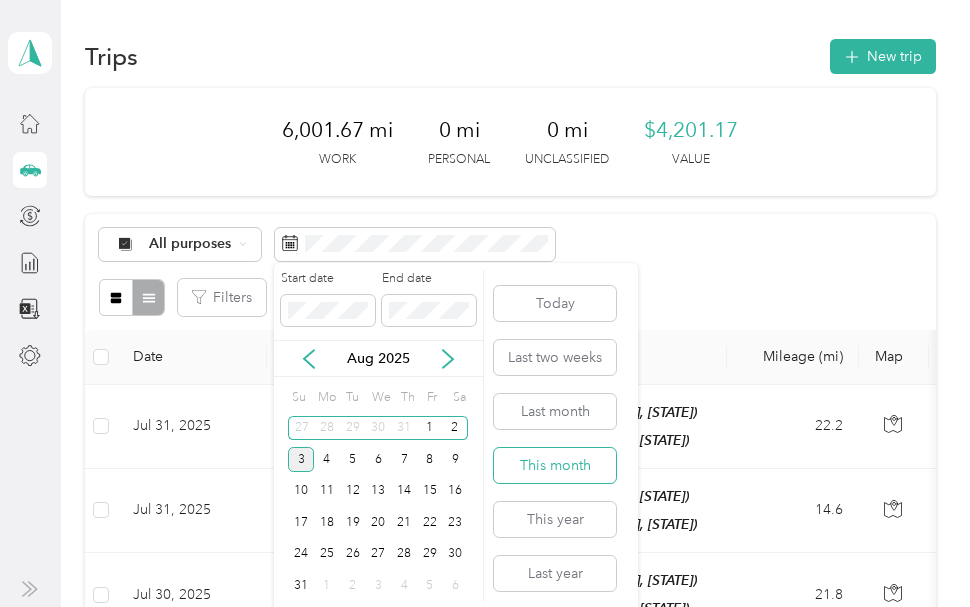 click on "This month" at bounding box center [555, 465] 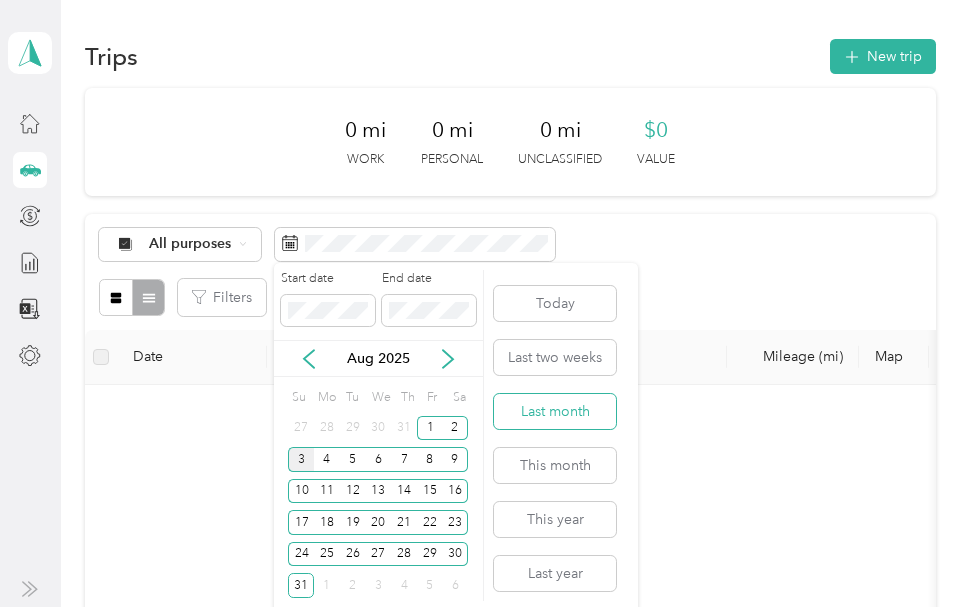click on "Last month" at bounding box center [555, 411] 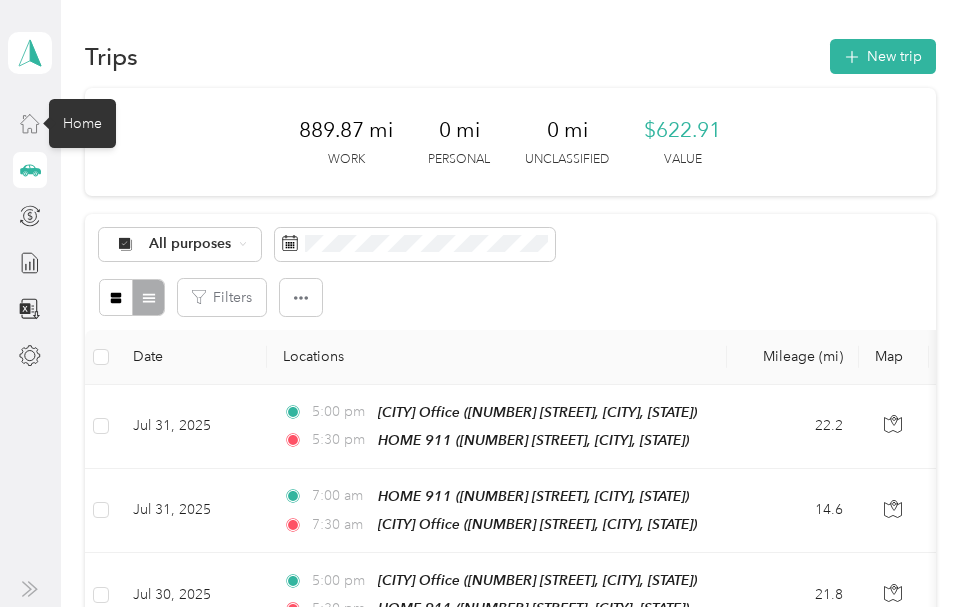 click 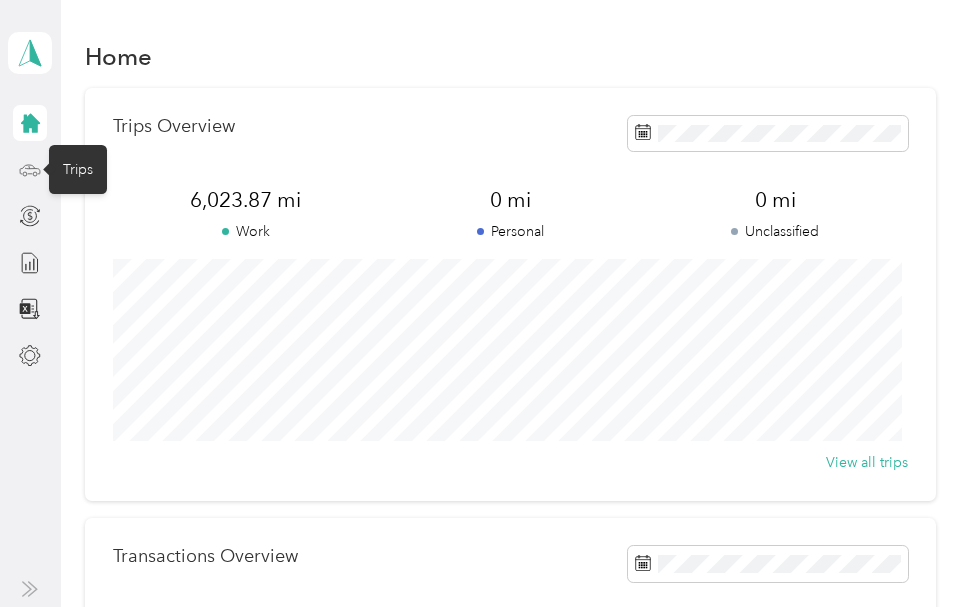 click 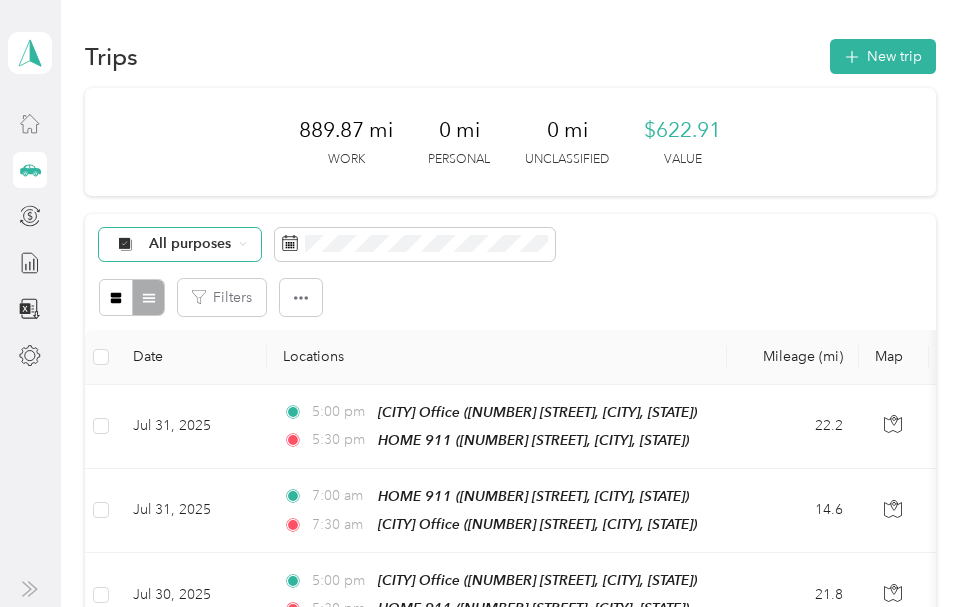 click 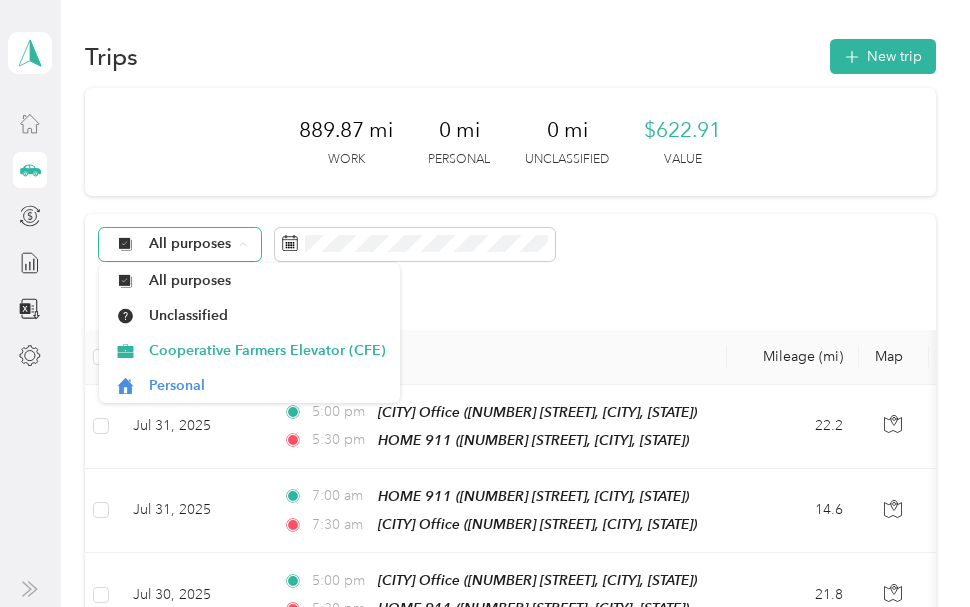click 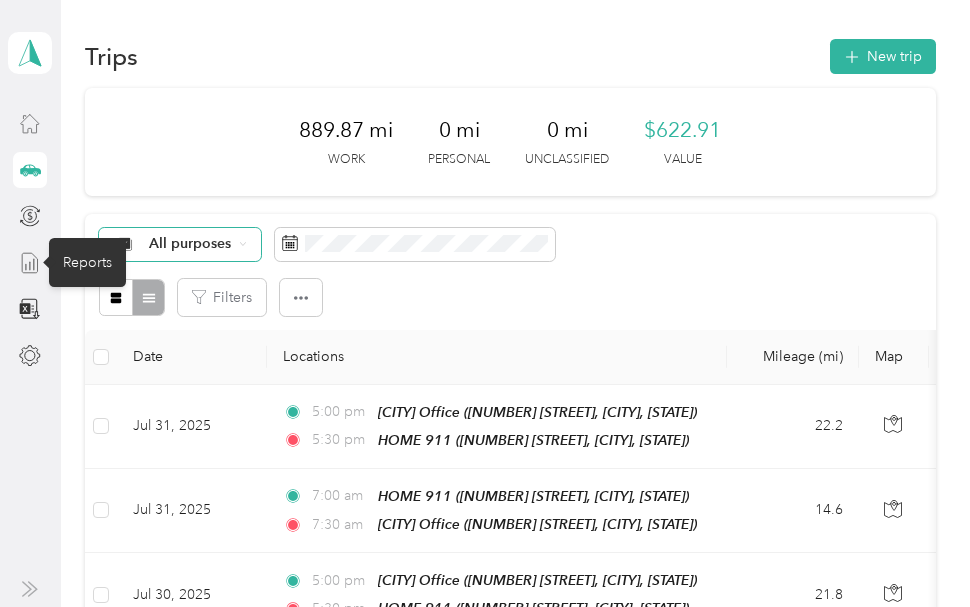 click 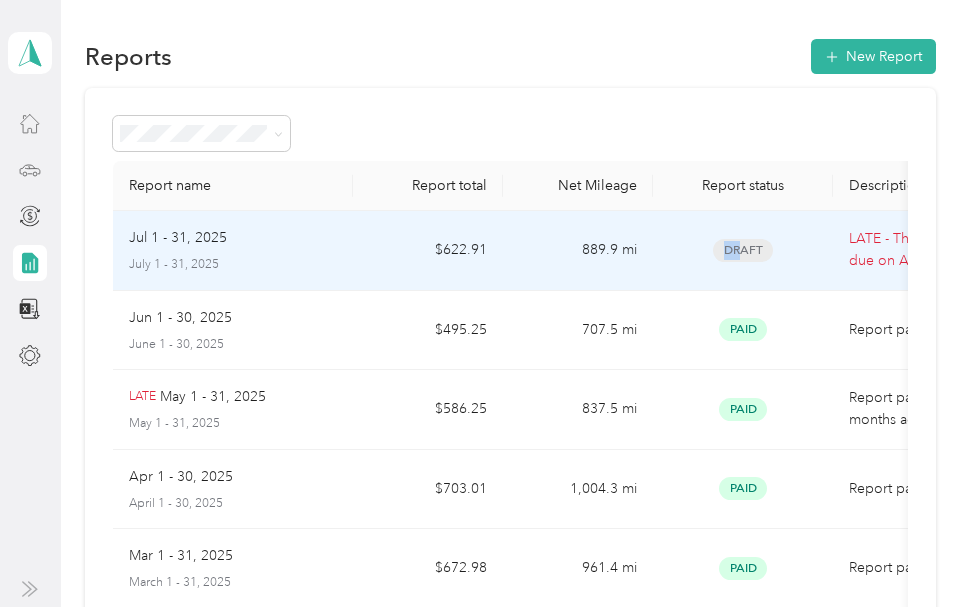 drag, startPoint x: 744, startPoint y: 255, endPoint x: 713, endPoint y: 252, distance: 31.144823 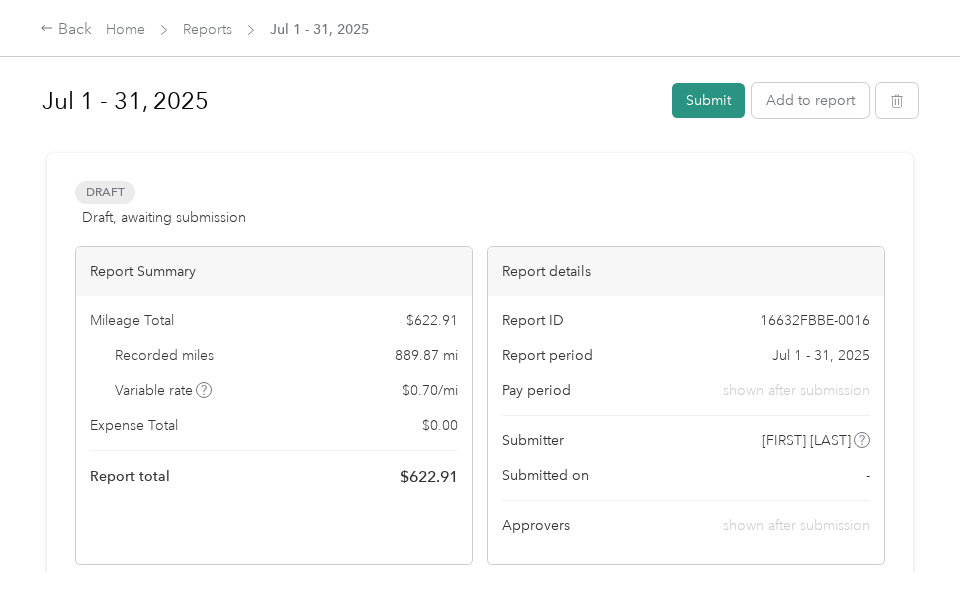 click on "Submit" at bounding box center [708, 100] 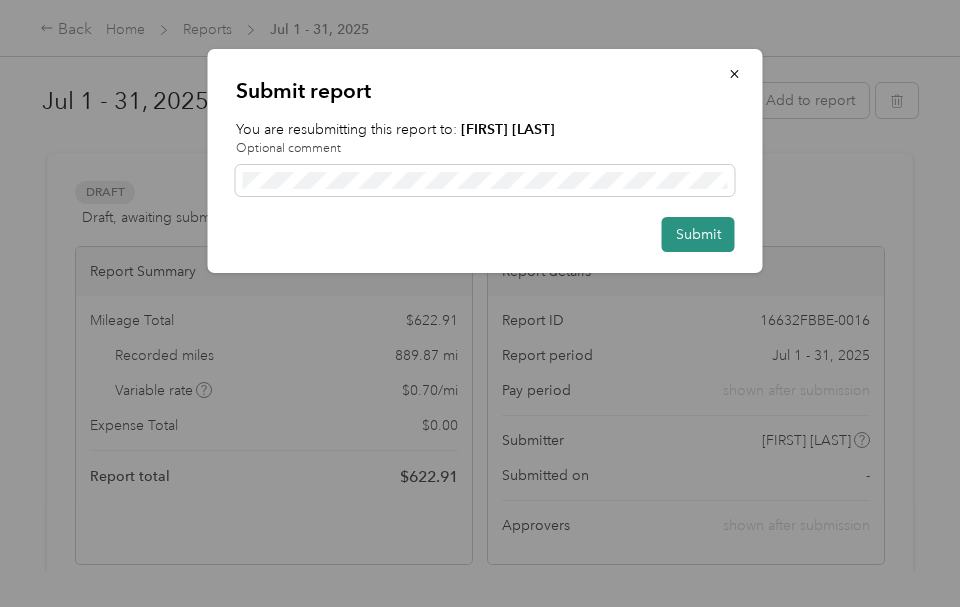 click on "Submit" at bounding box center (698, 234) 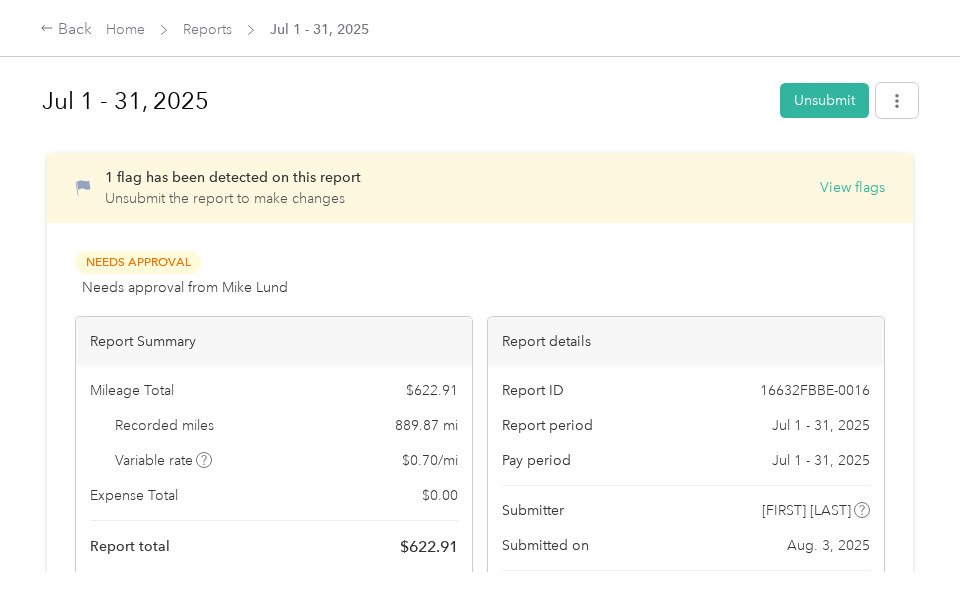 click on "1   flag has   been detected on this report Unsubmit the report to make changes View flags" at bounding box center (495, 188) 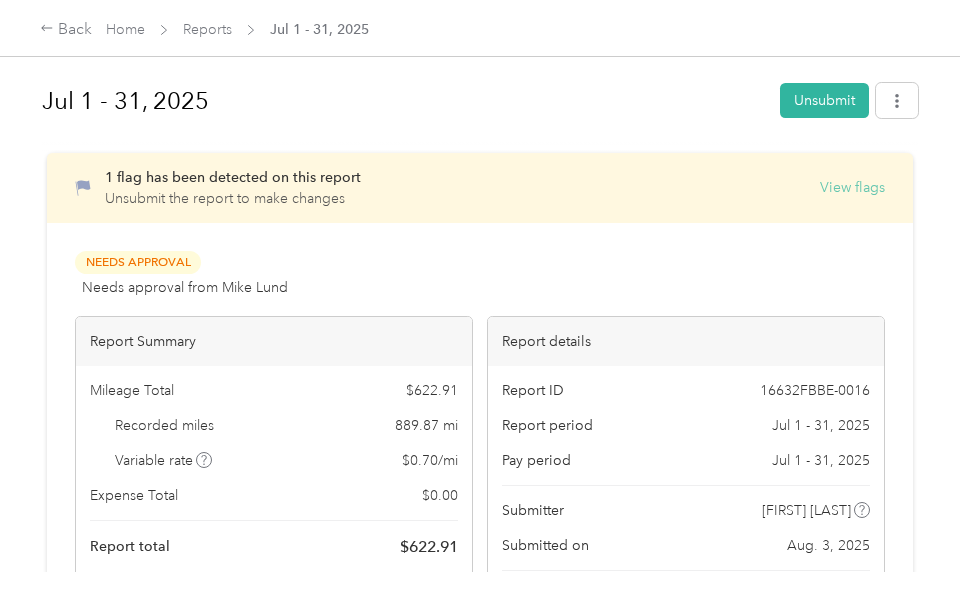 click on "View flags" at bounding box center [852, 187] 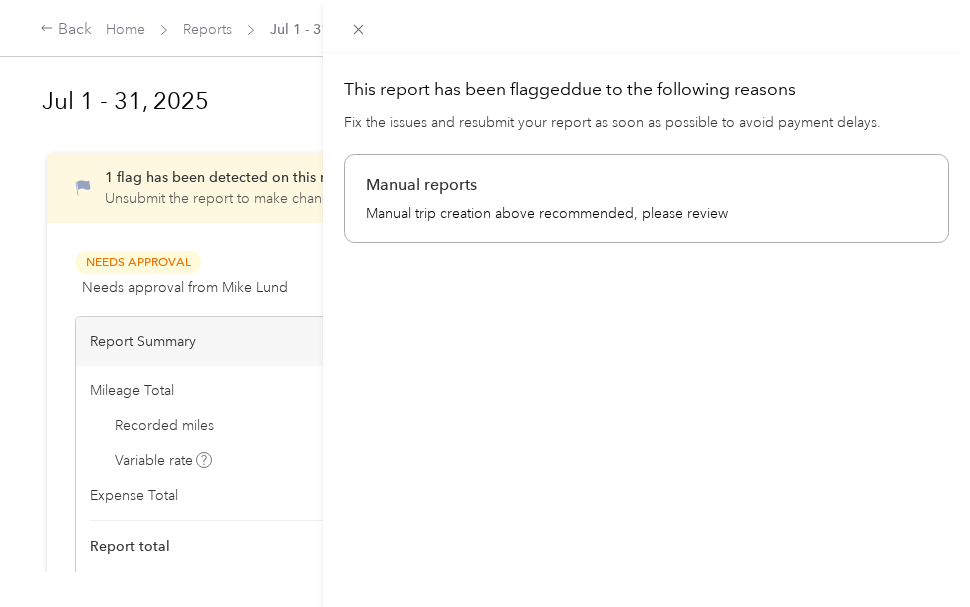 click on "This report has been   flagged  due to the following reasons Fix the issues and resubmit your report as soon as possible to avoid payment delays. Manual reports Manual trip creation above recommended, please review" at bounding box center (485, 303) 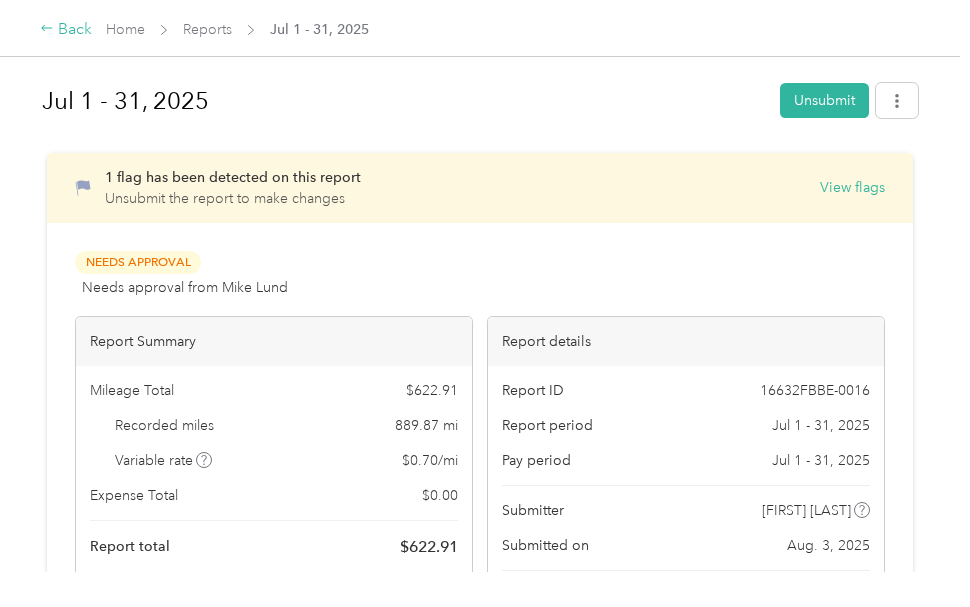 click on "Back" at bounding box center (66, 30) 